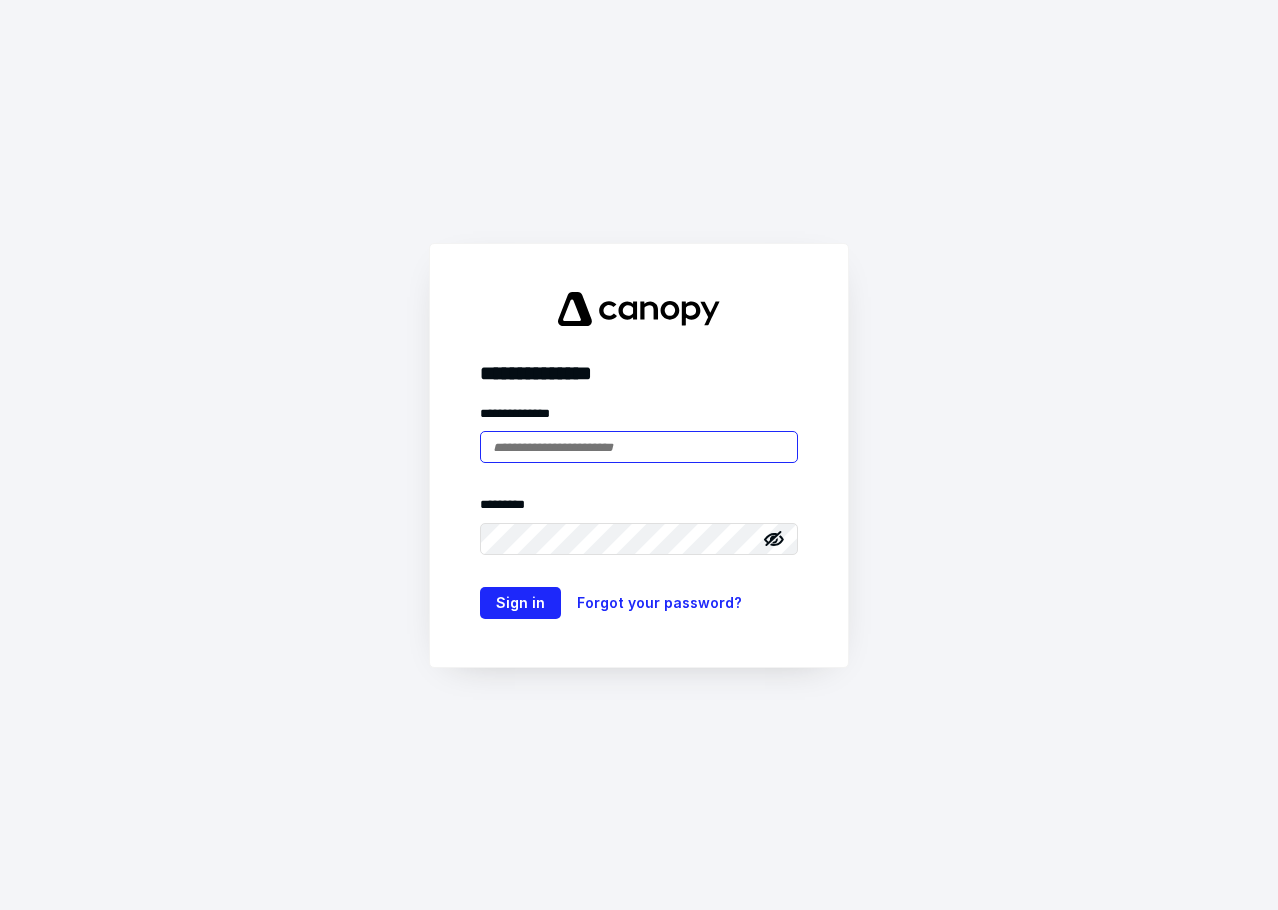 scroll, scrollTop: 0, scrollLeft: 0, axis: both 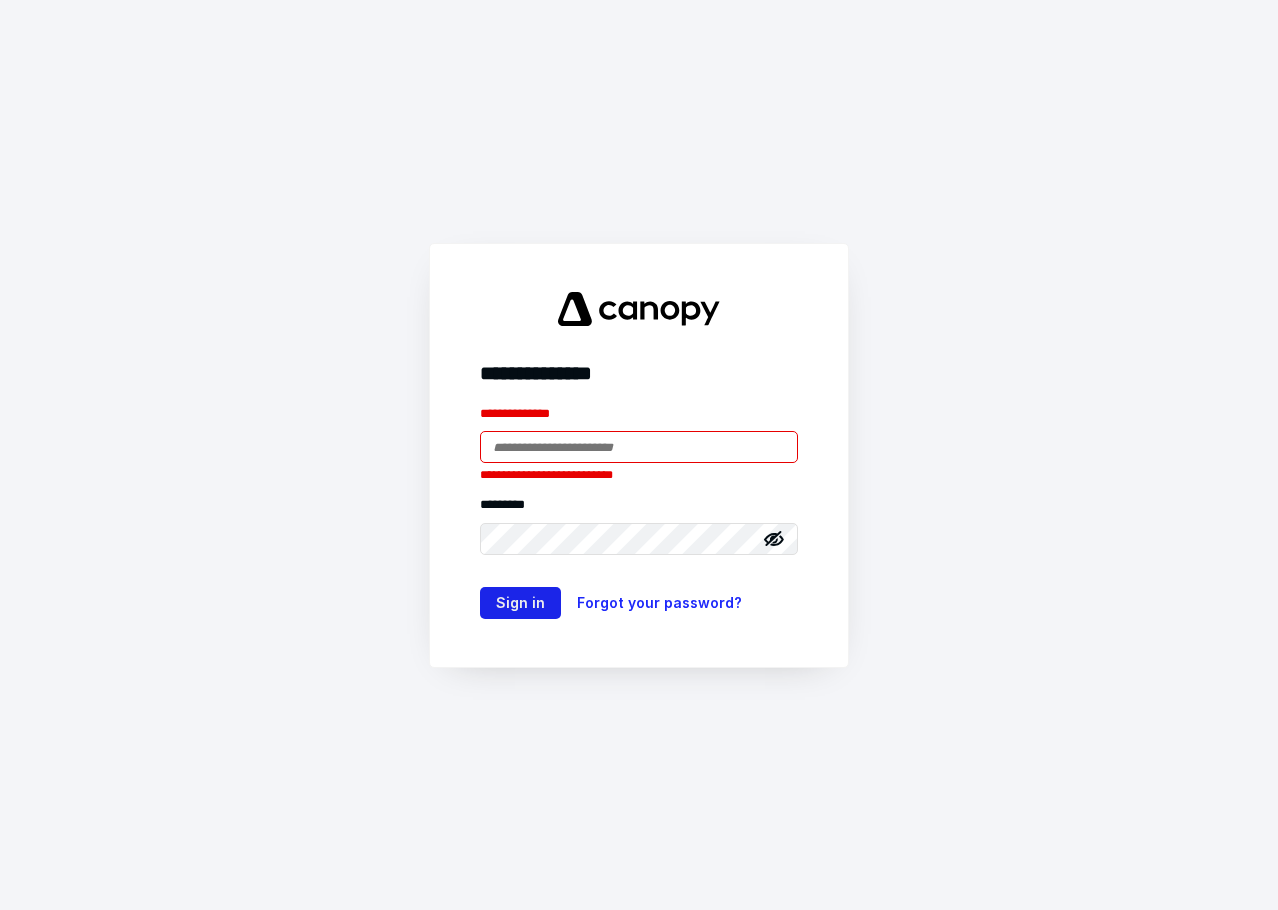 type on "**********" 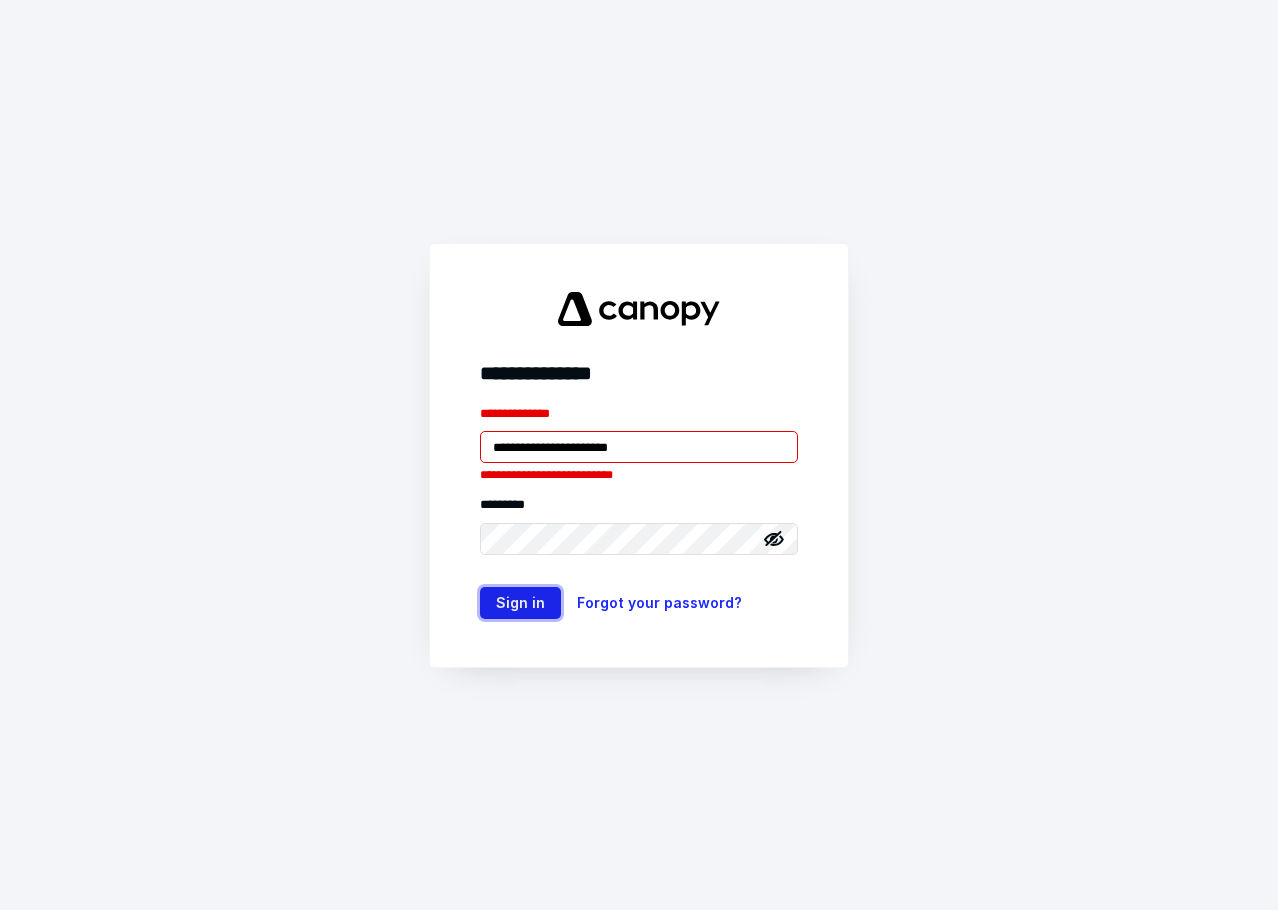 click on "Sign in" at bounding box center [520, 603] 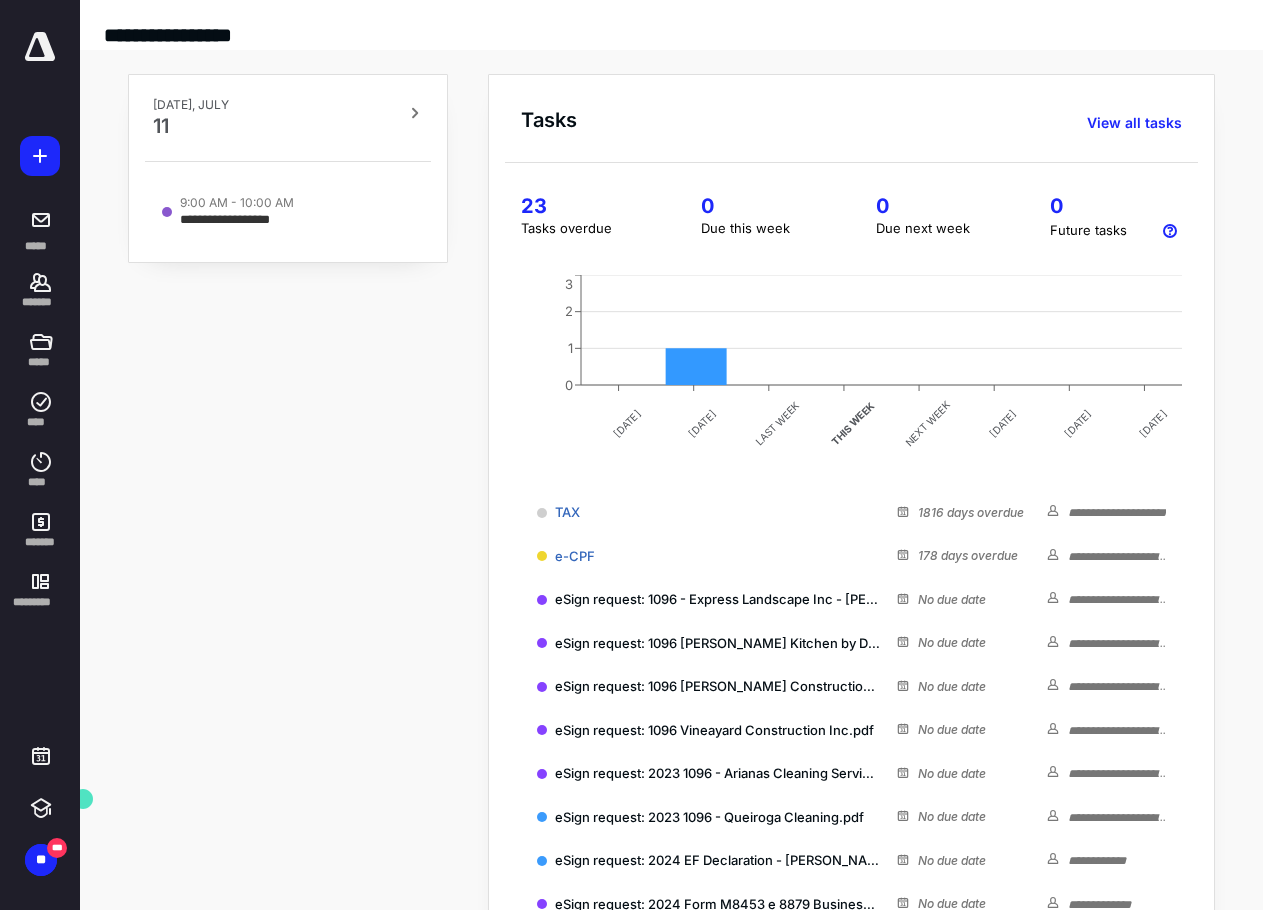 scroll, scrollTop: 0, scrollLeft: 0, axis: both 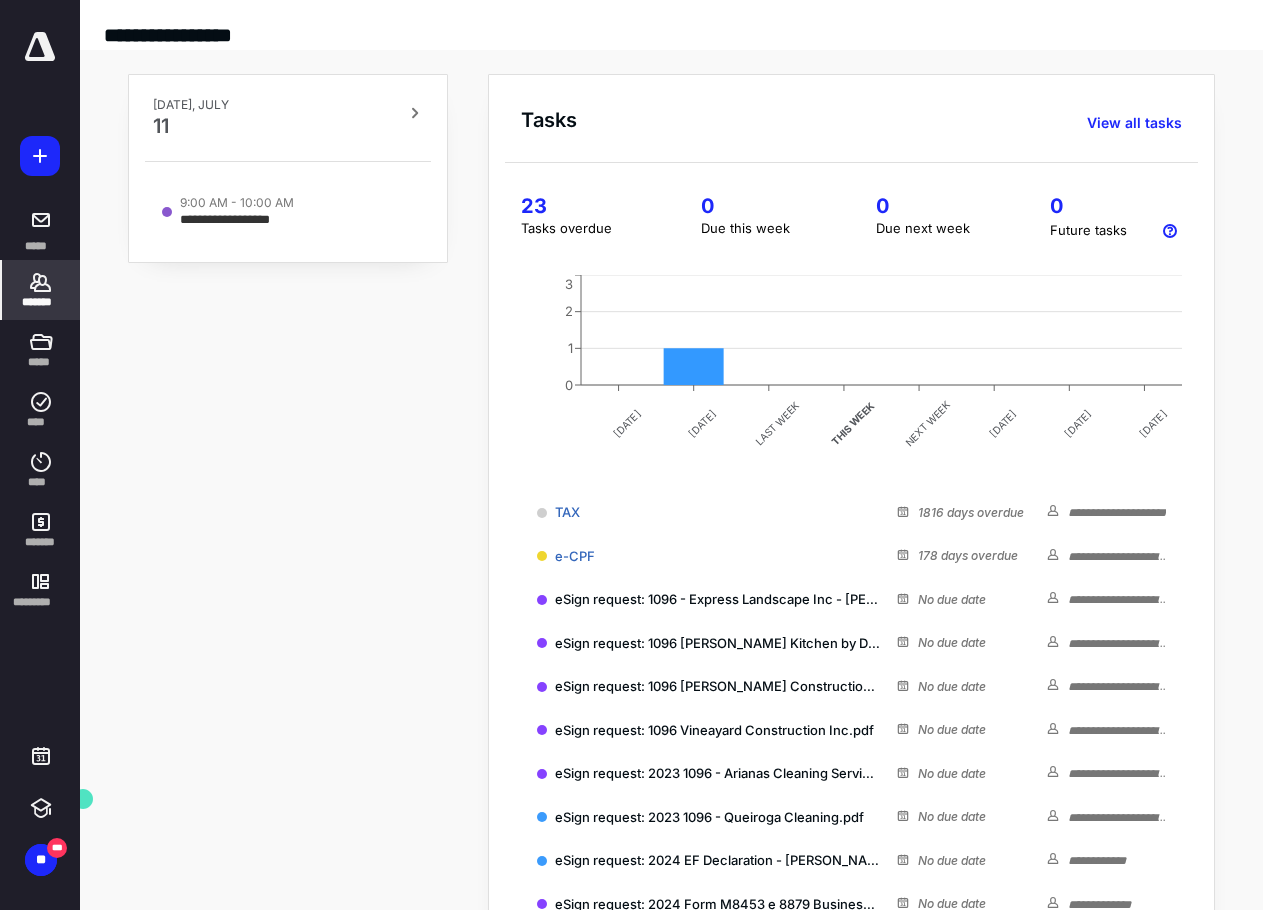 click 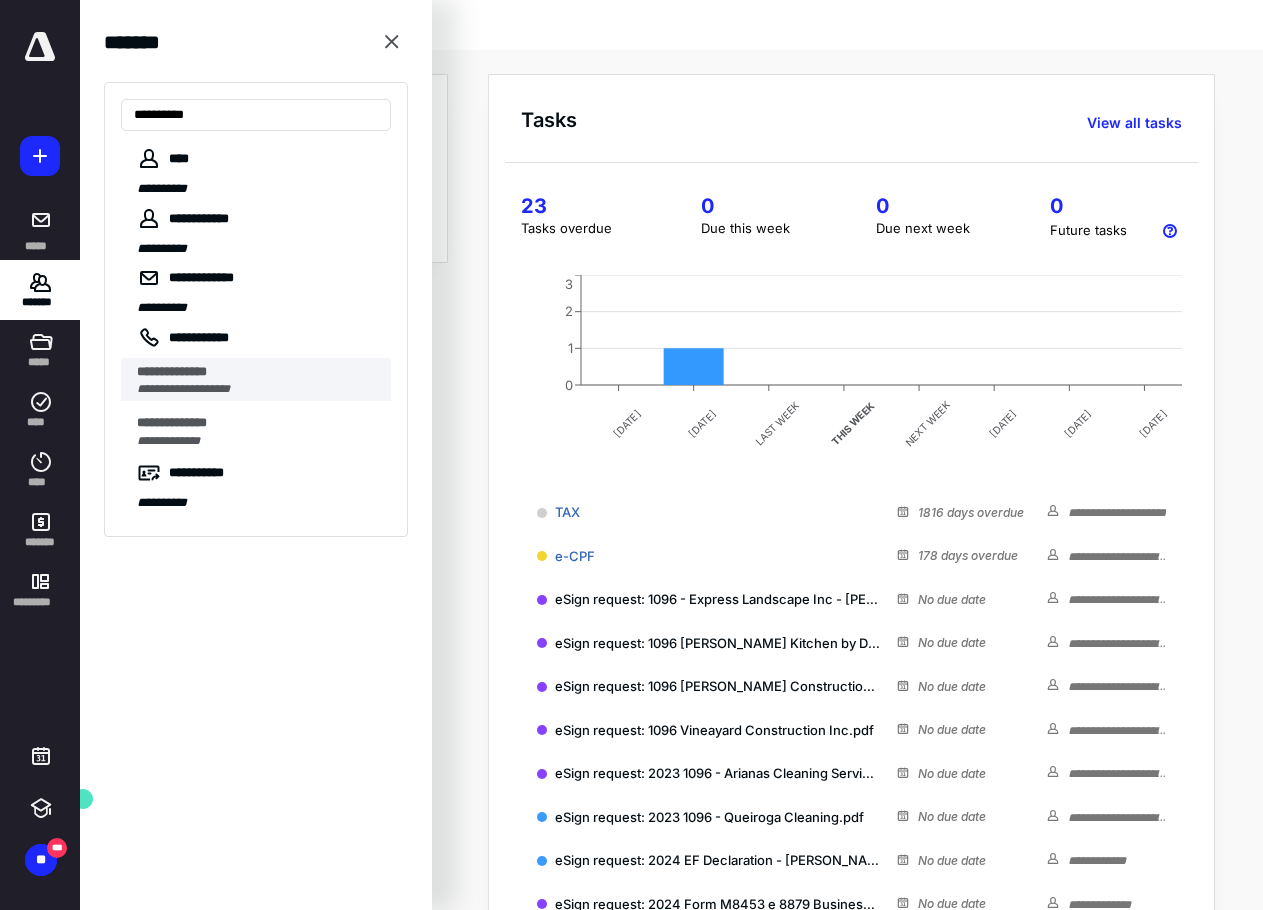 type on "**********" 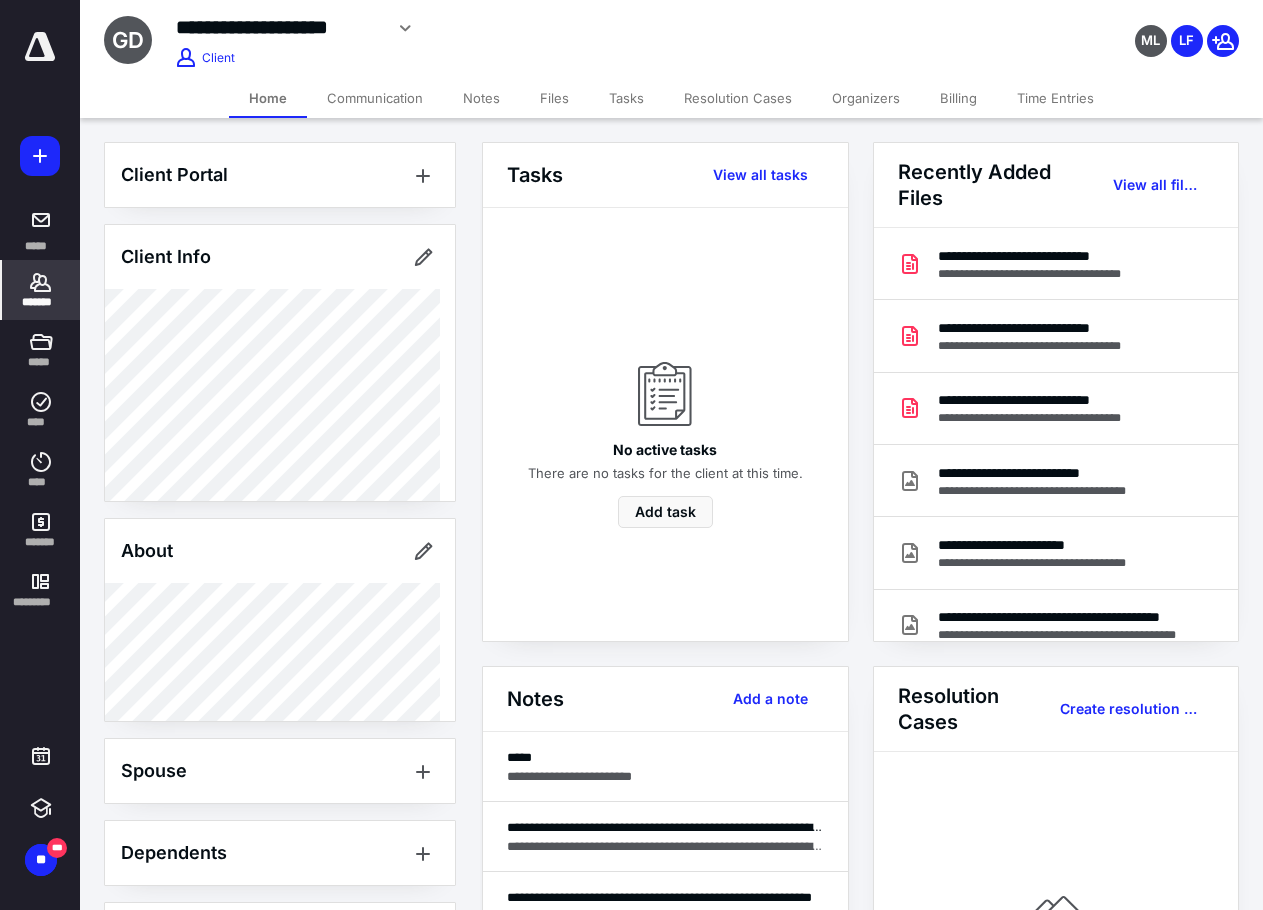 click on "**********" at bounding box center (479, 25) 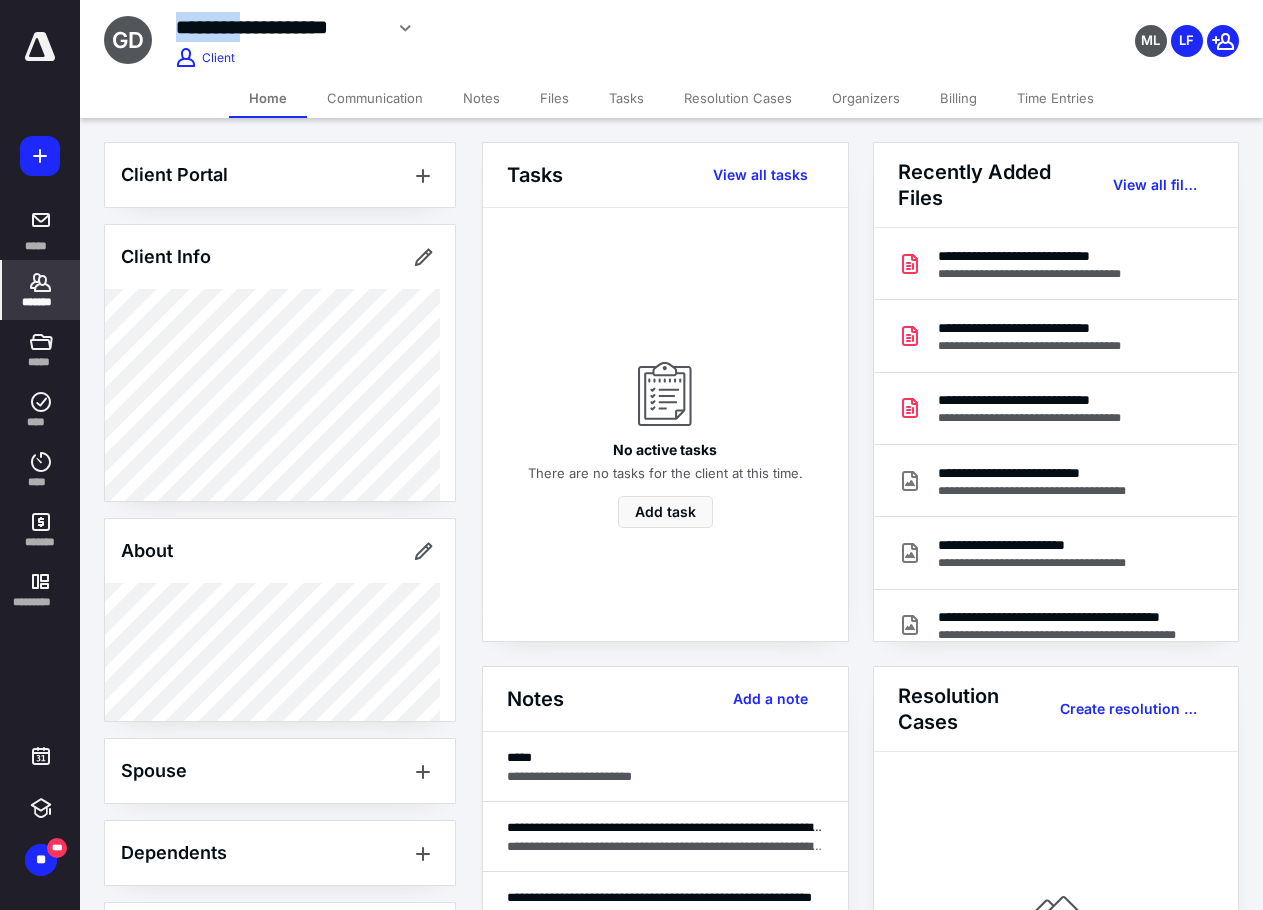 click on "**********" at bounding box center (479, 25) 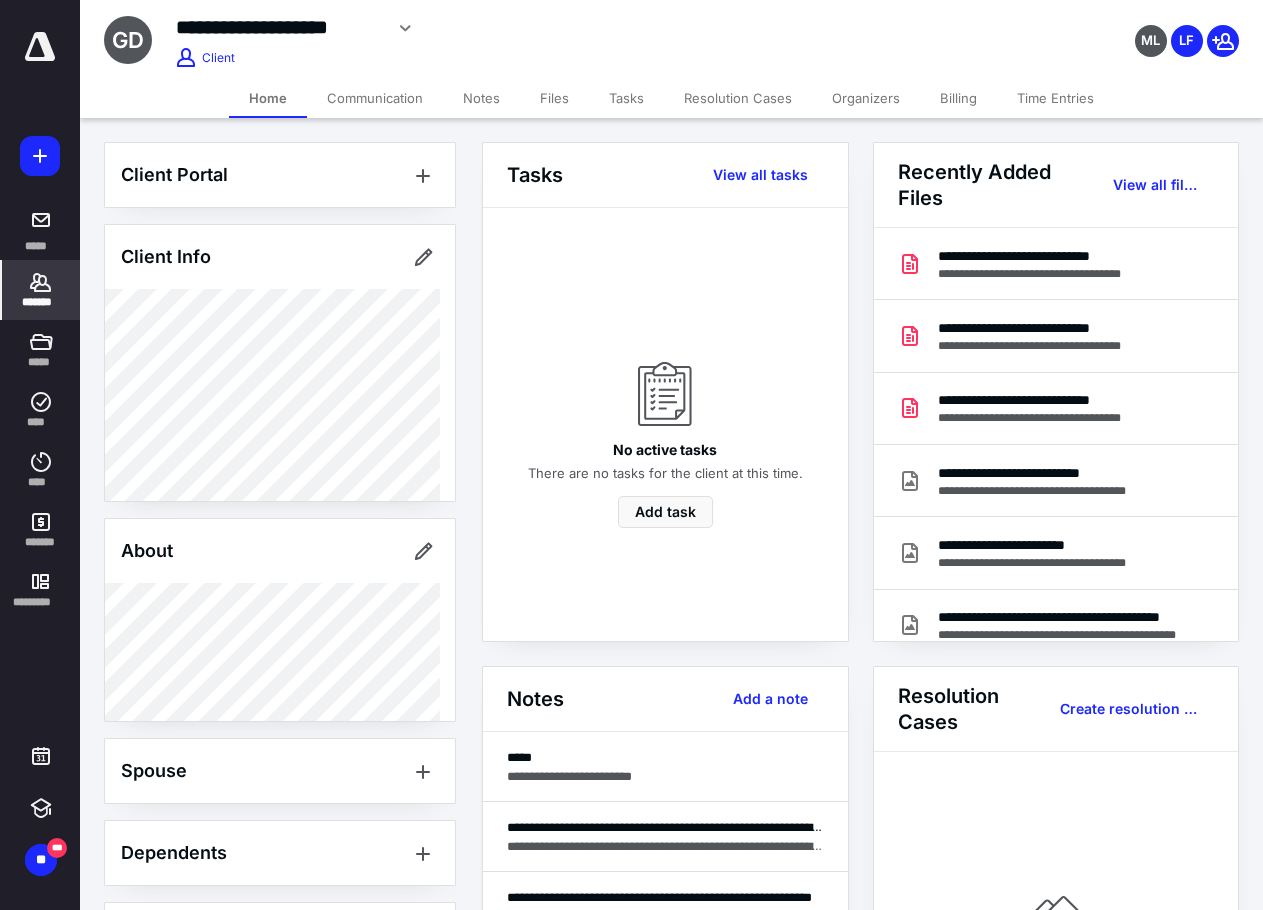 click on "**********" at bounding box center [479, 25] 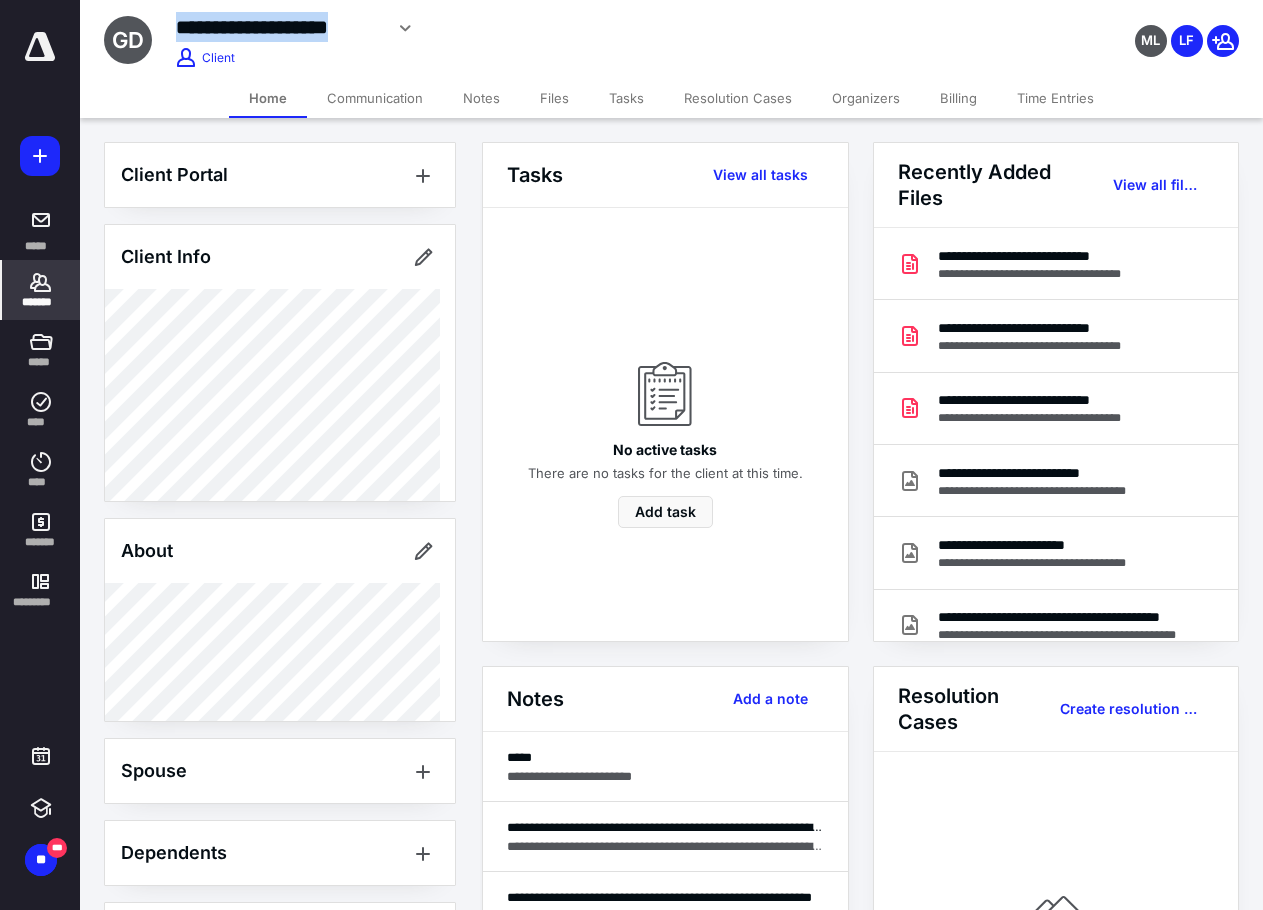 click on "**********" at bounding box center [479, 25] 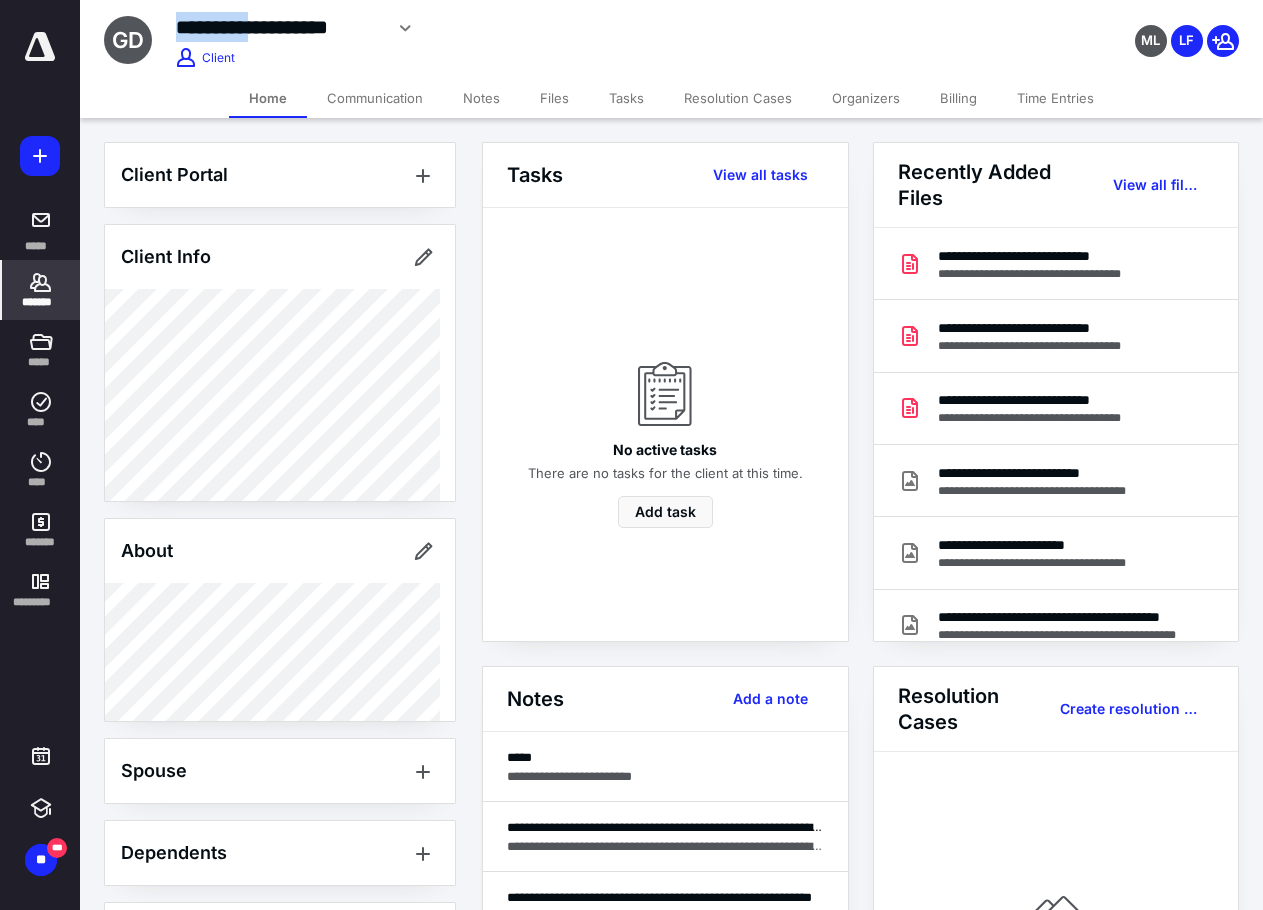 click on "**********" at bounding box center (279, 27) 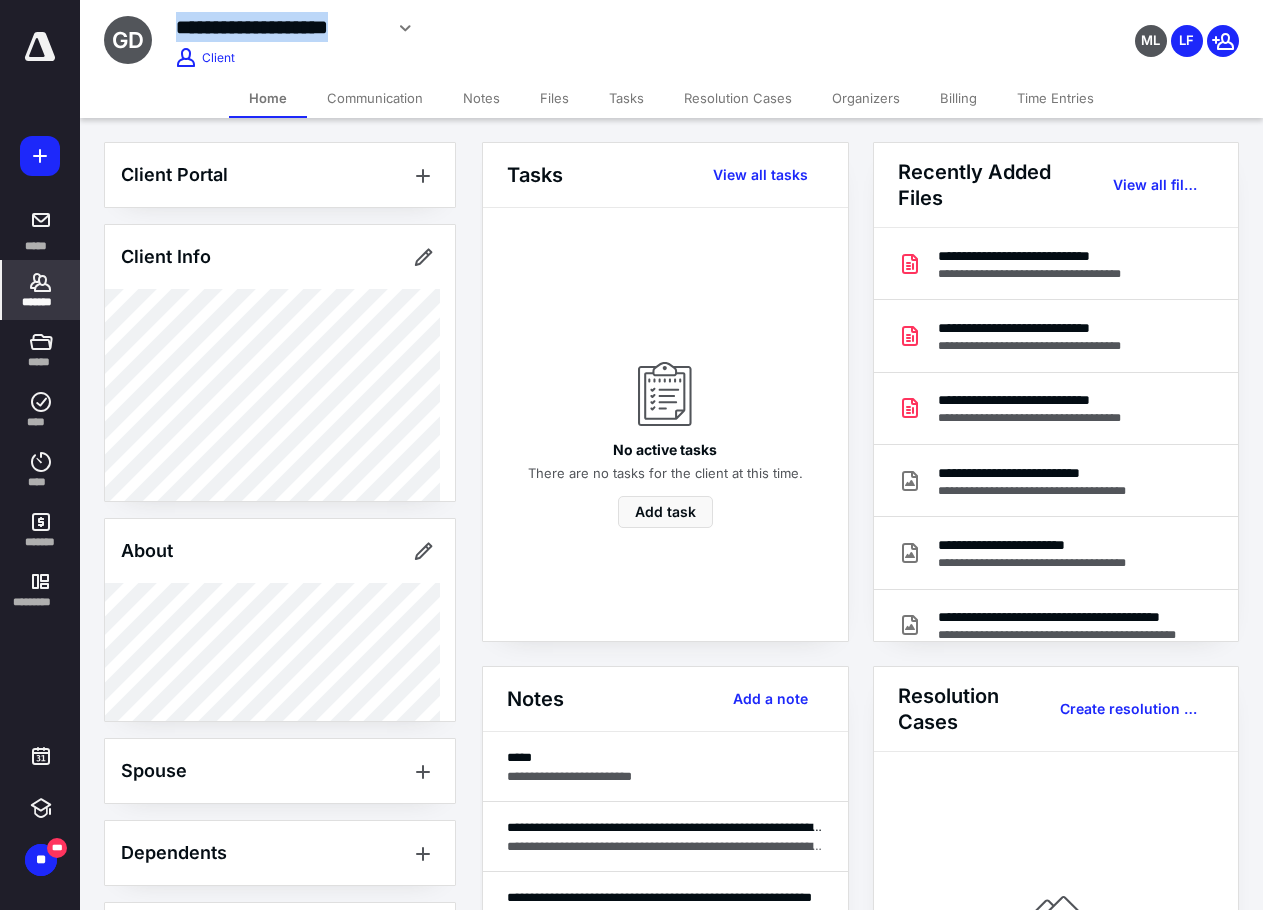 click on "**********" at bounding box center [279, 27] 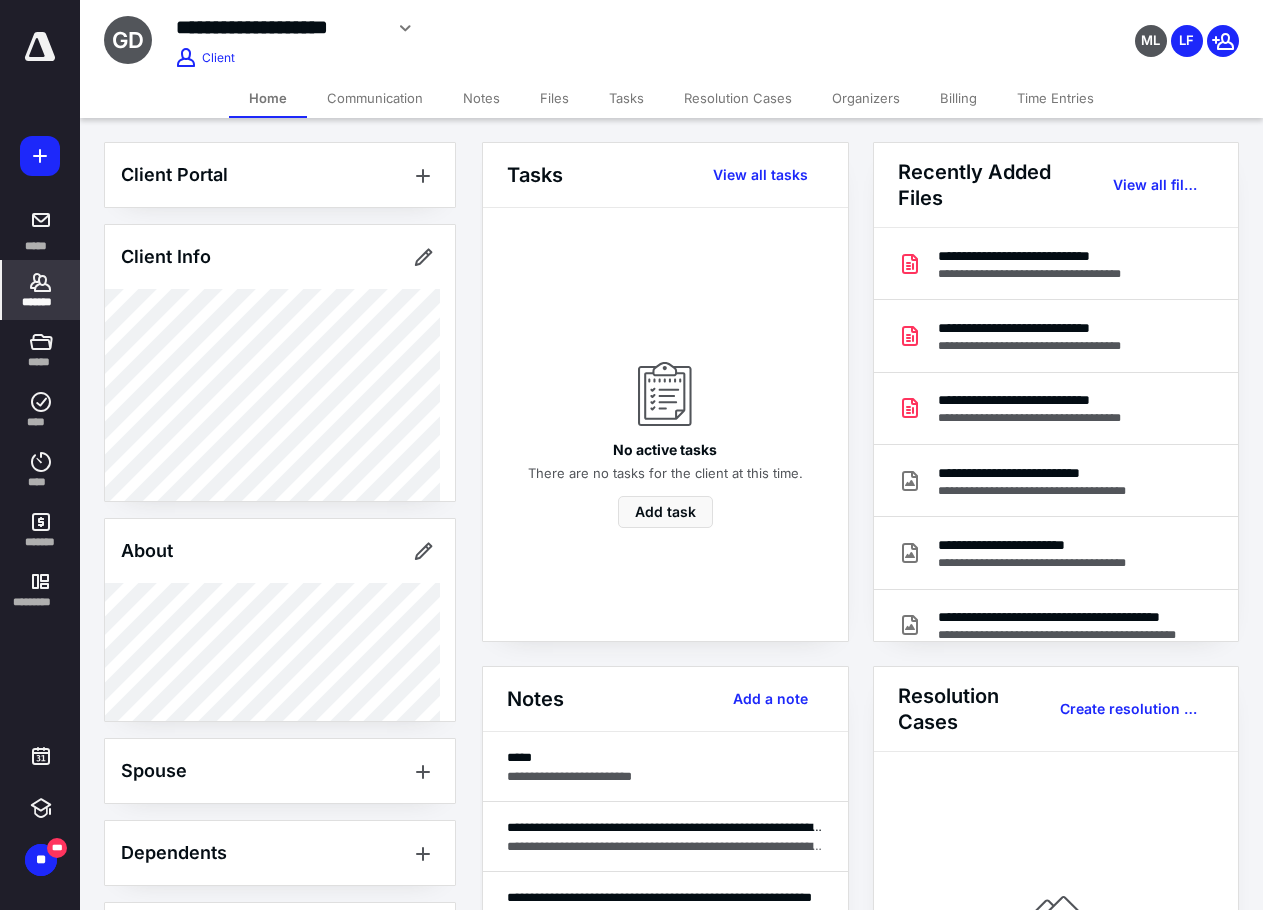 click 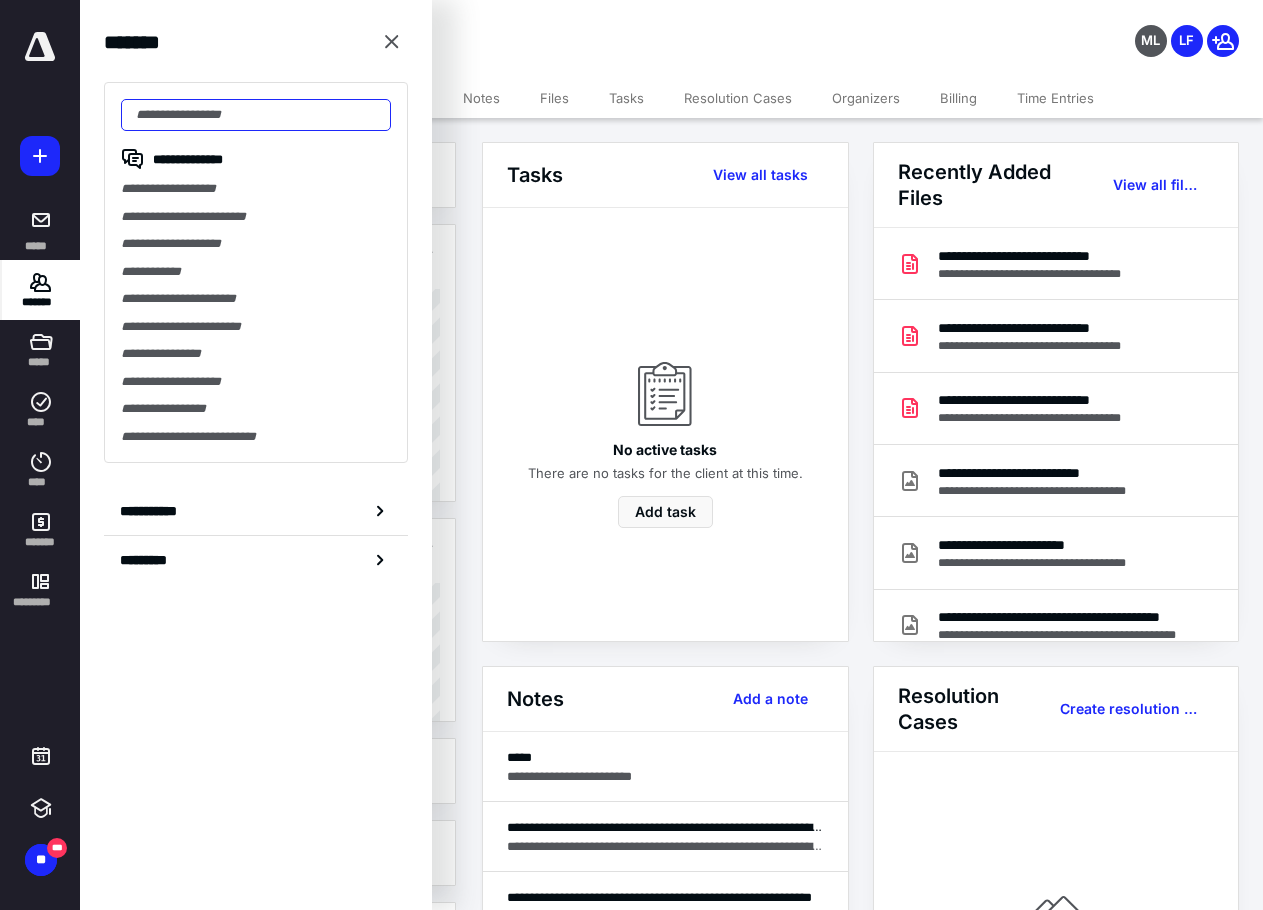 paste on "**********" 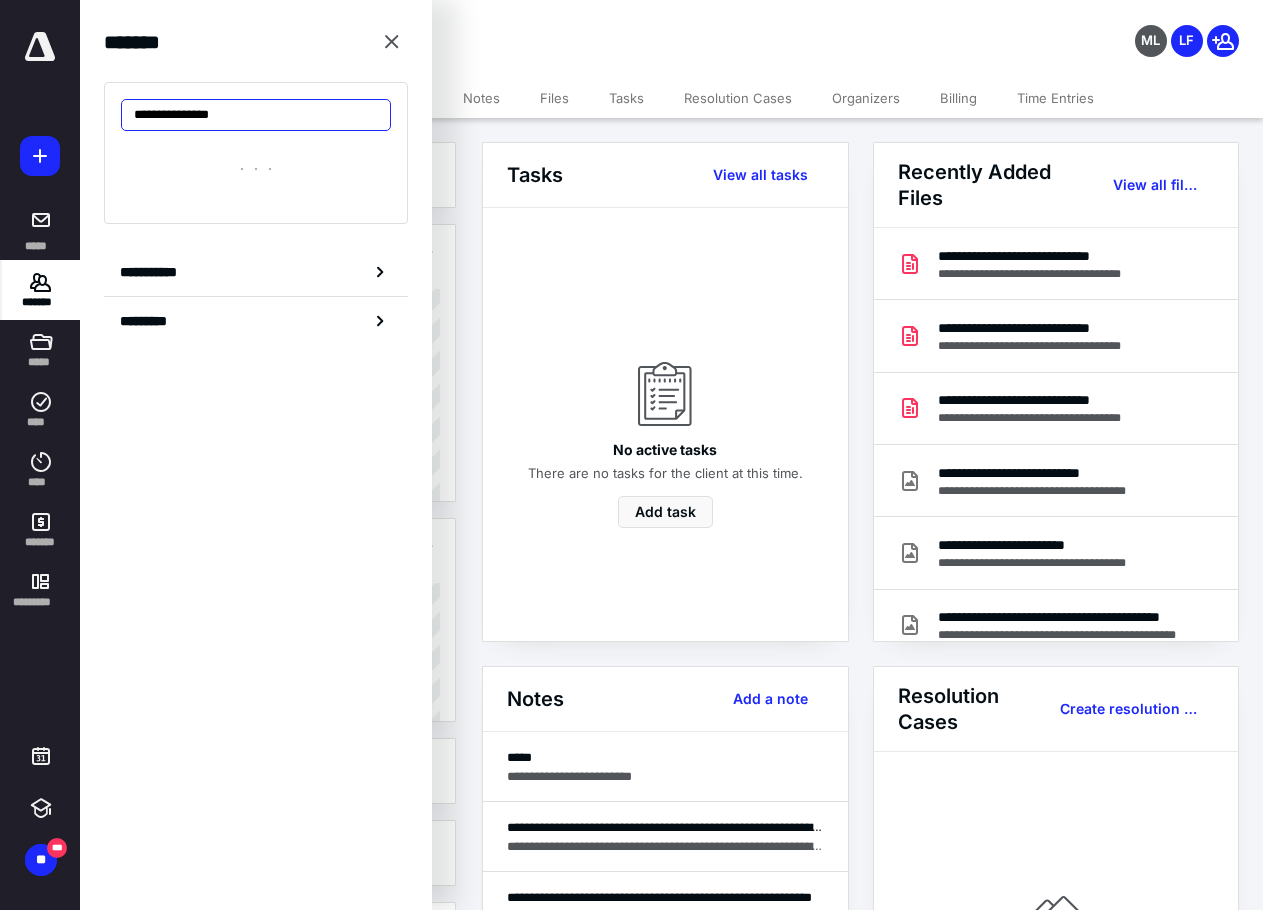 drag, startPoint x: 156, startPoint y: 120, endPoint x: 69, endPoint y: 121, distance: 87.005745 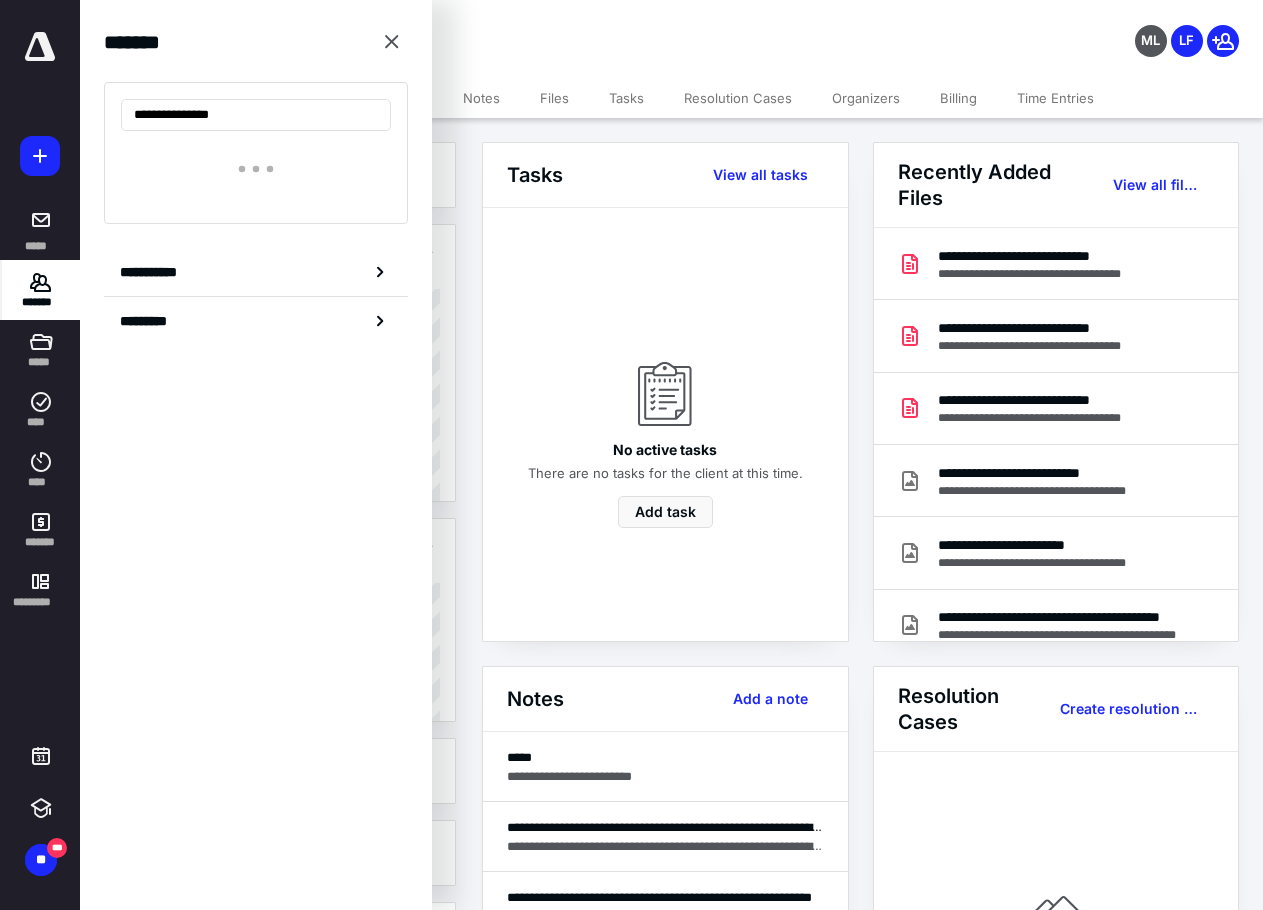 click on "**********" at bounding box center [631, 1650] 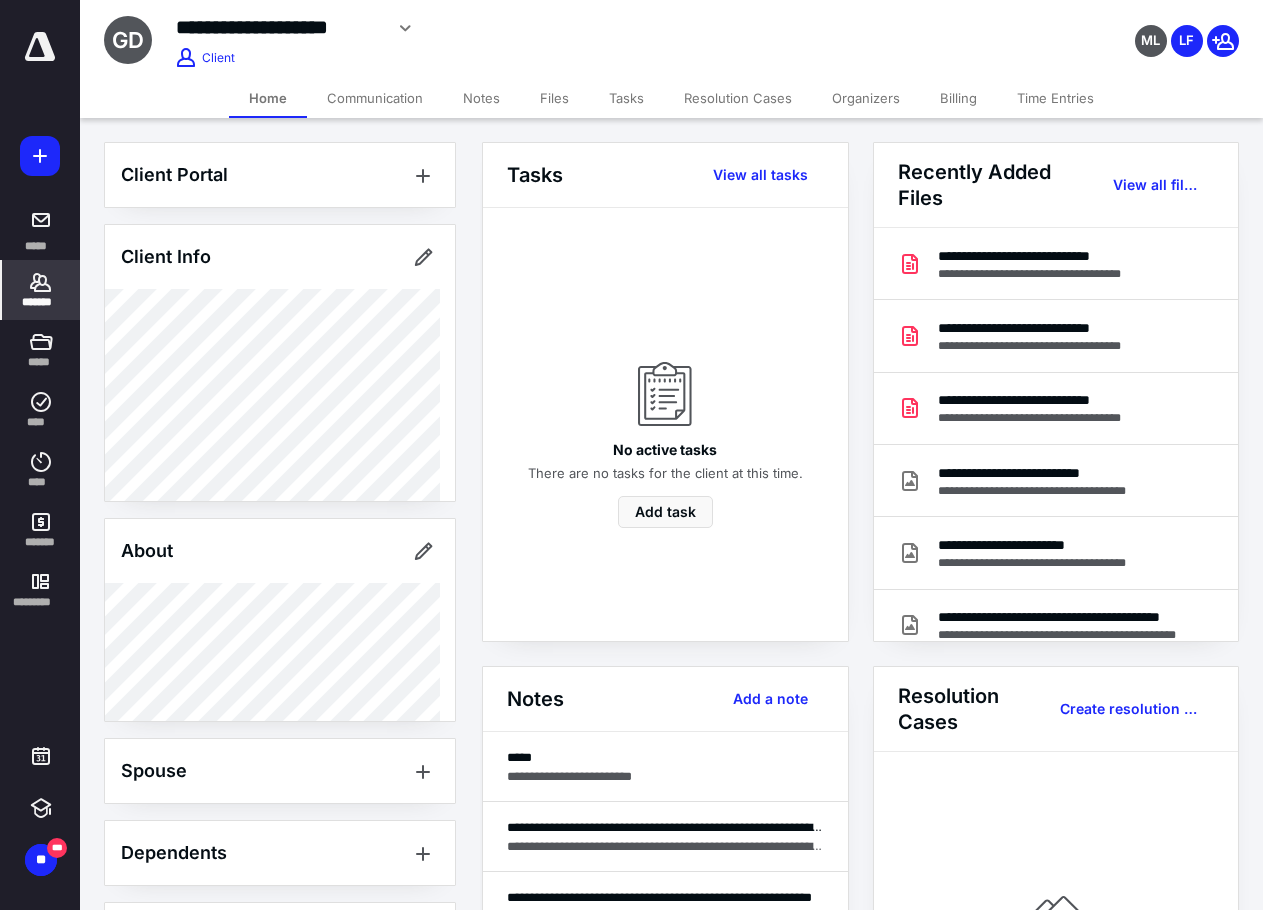 click 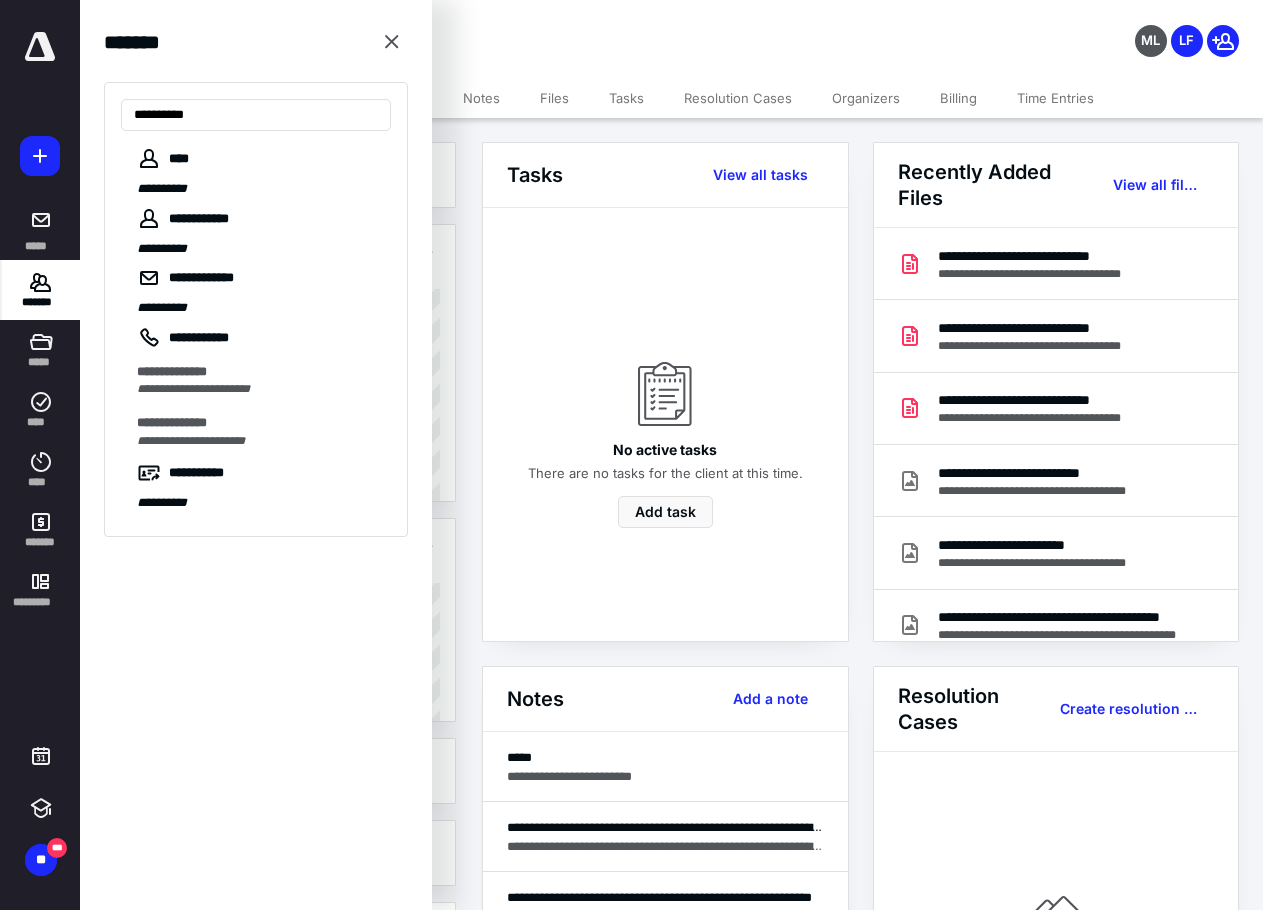 type on "**********" 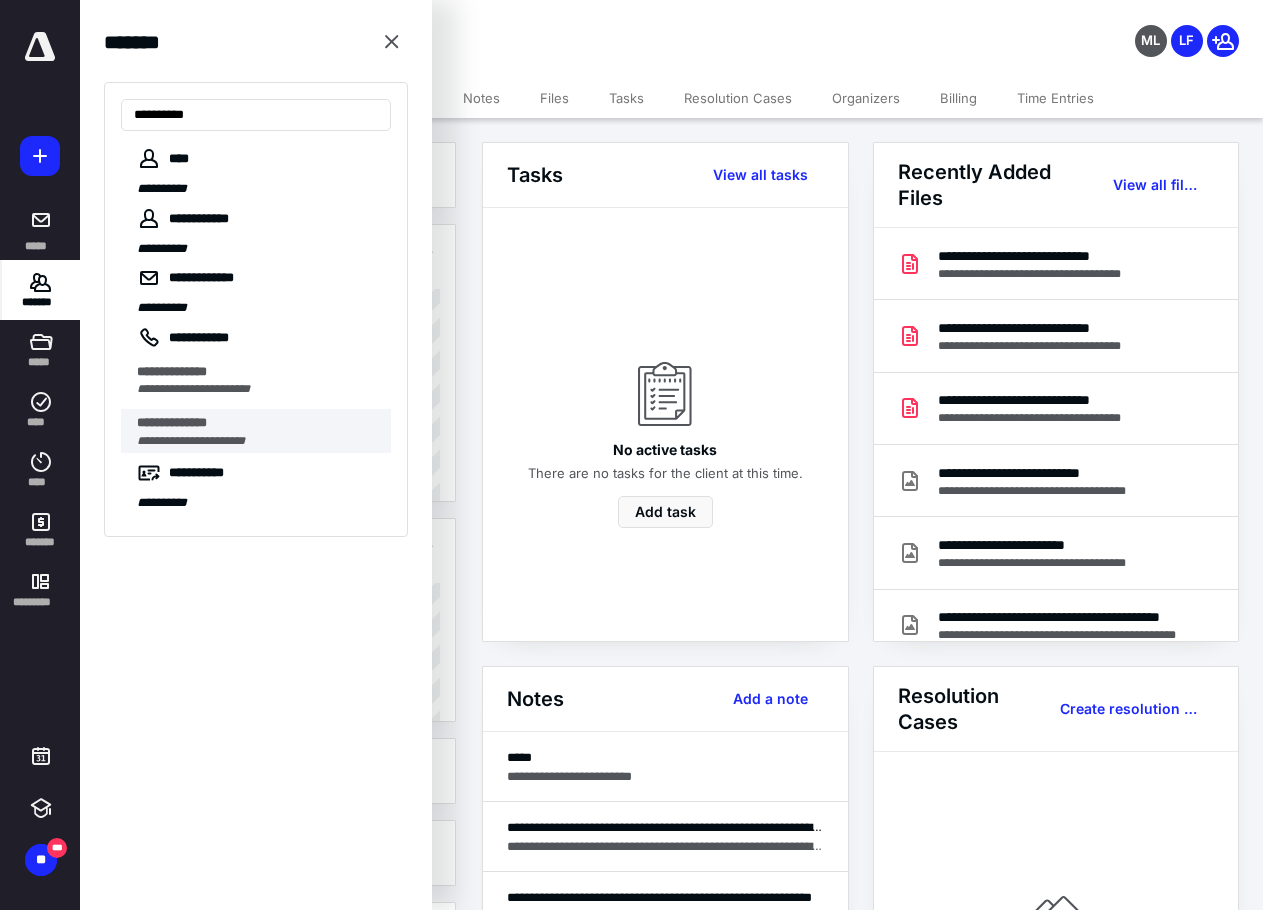 click on "**********" at bounding box center [191, 441] 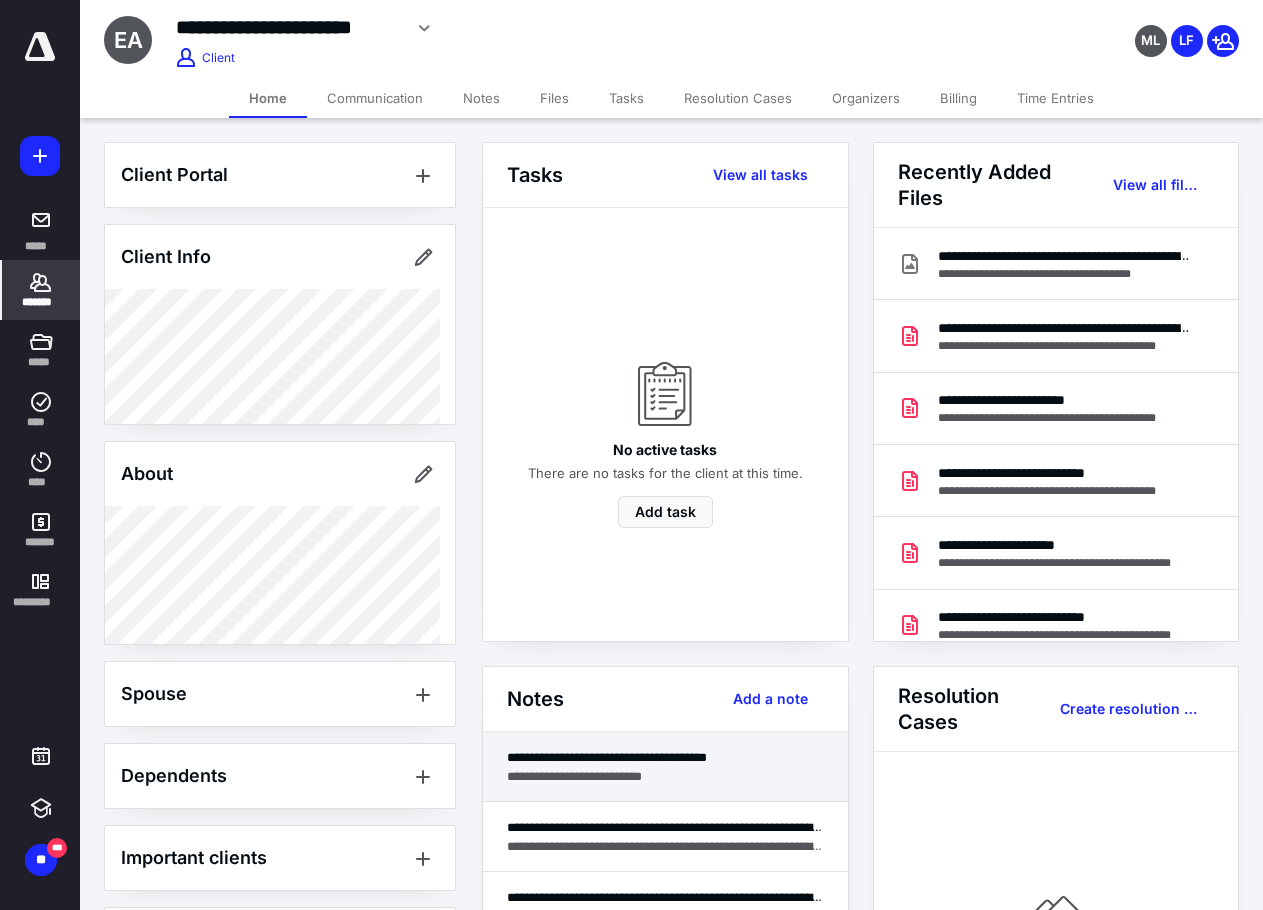 click on "**********" at bounding box center [665, 776] 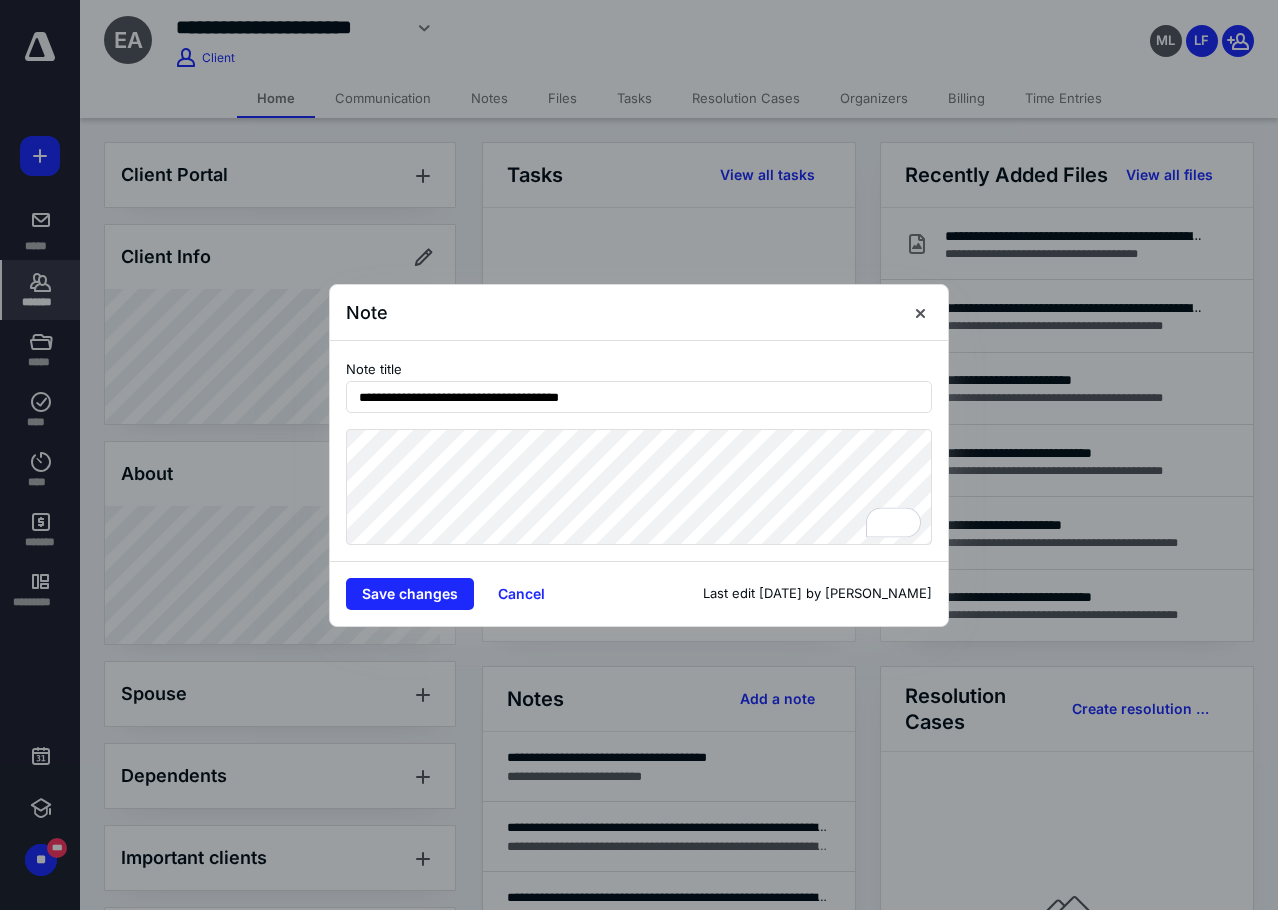 click on "Save changes Cancel Last edit [DATE] by [PERSON_NAME]" at bounding box center [639, 593] 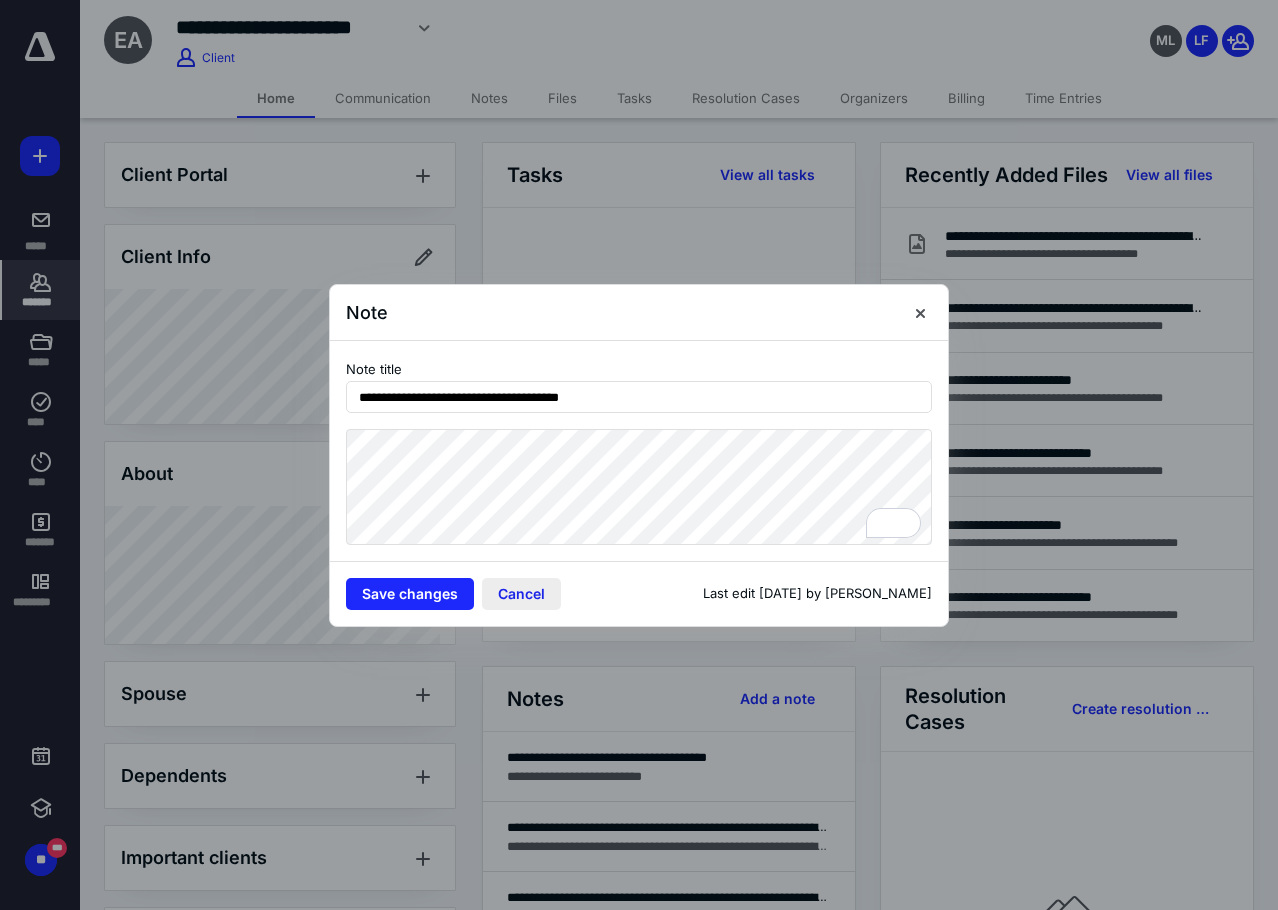 click on "Cancel" at bounding box center [521, 594] 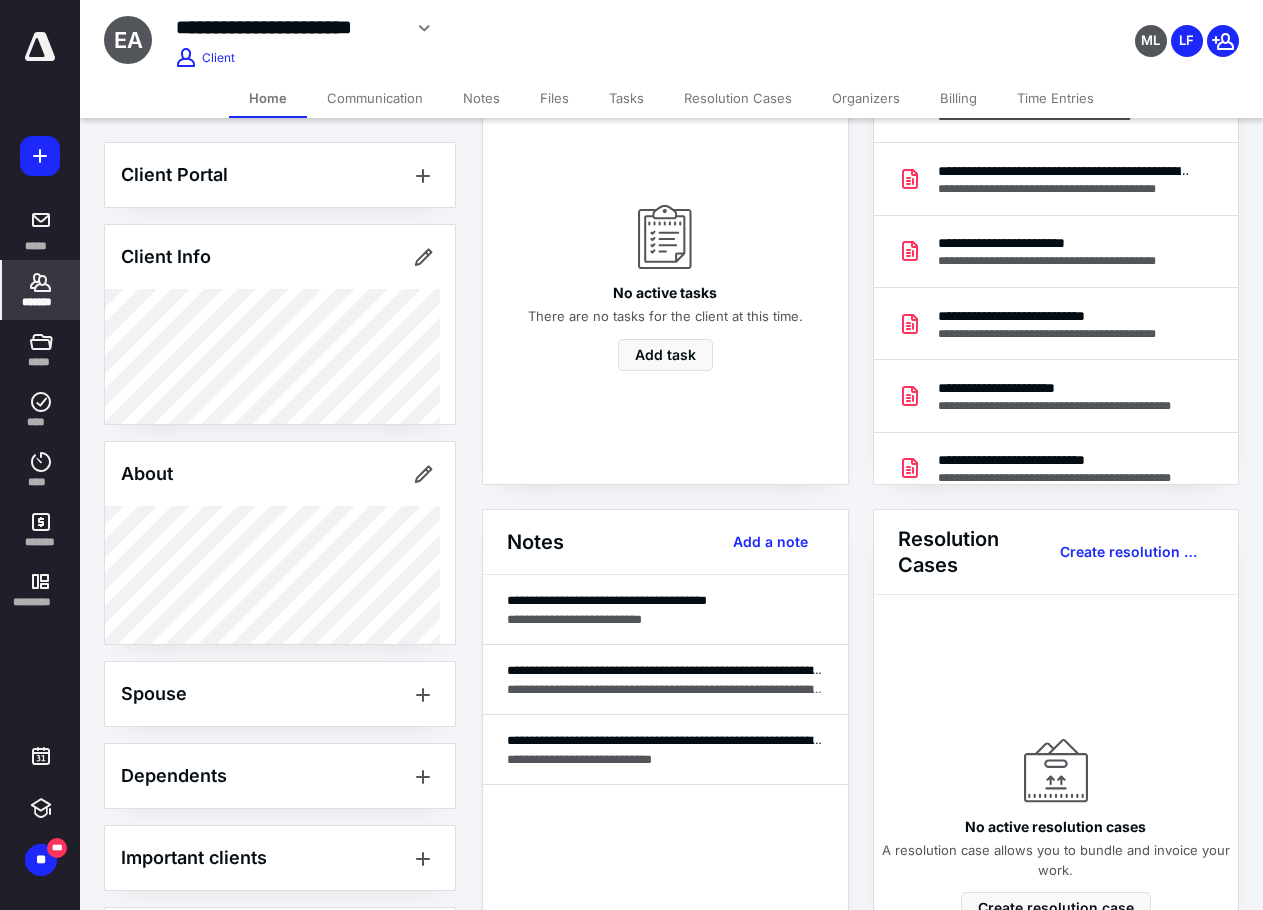 scroll, scrollTop: 200, scrollLeft: 0, axis: vertical 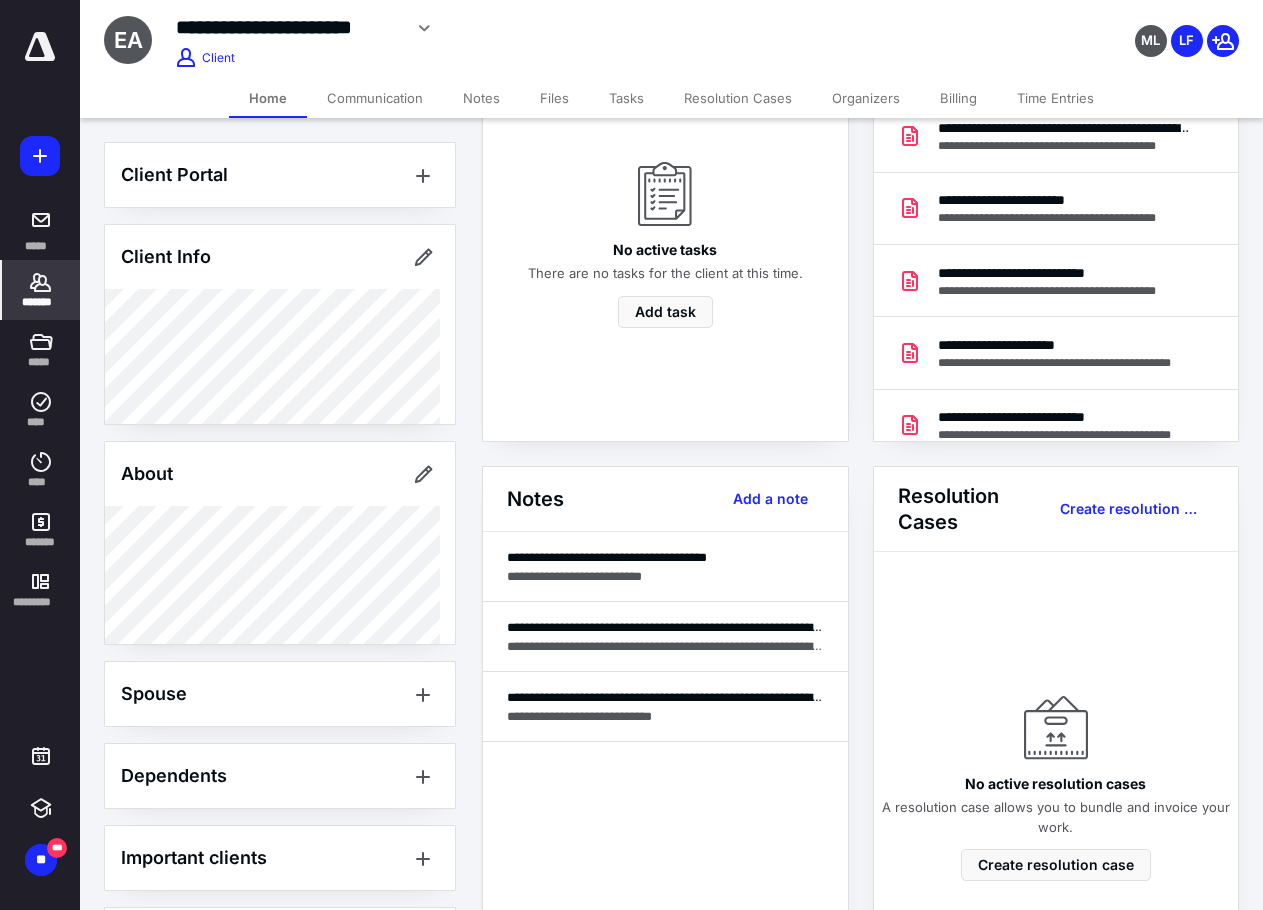 click 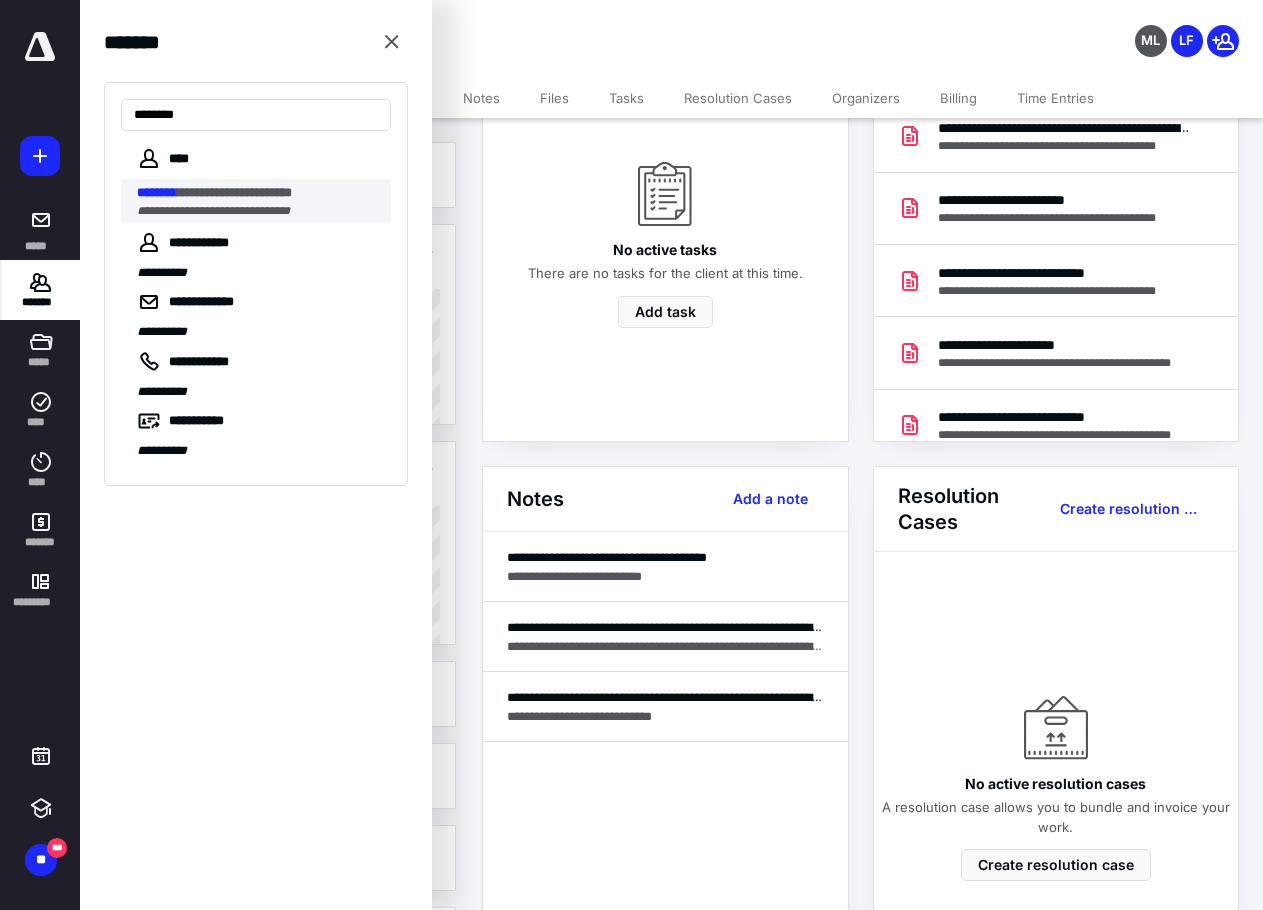 type on "********" 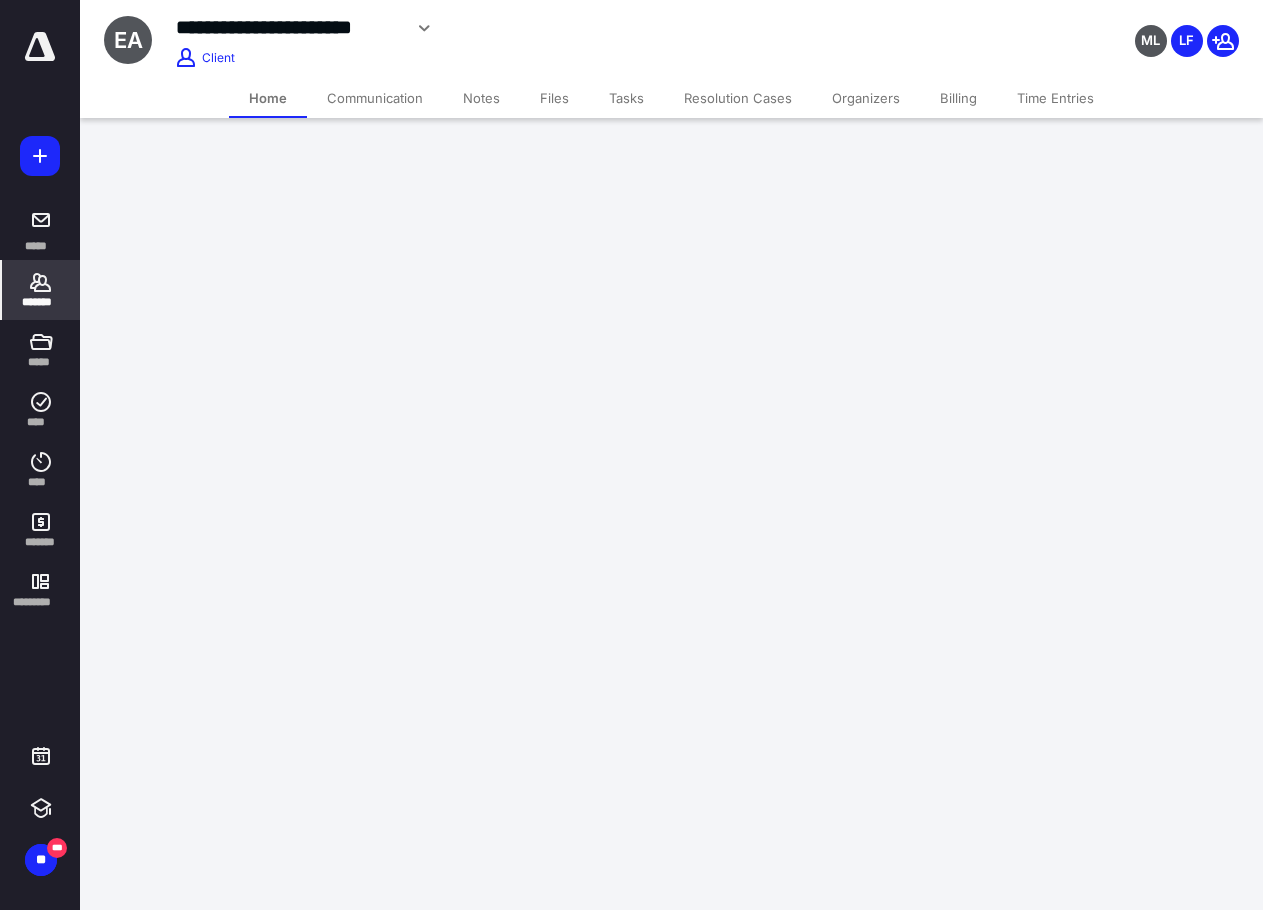 scroll, scrollTop: 0, scrollLeft: 0, axis: both 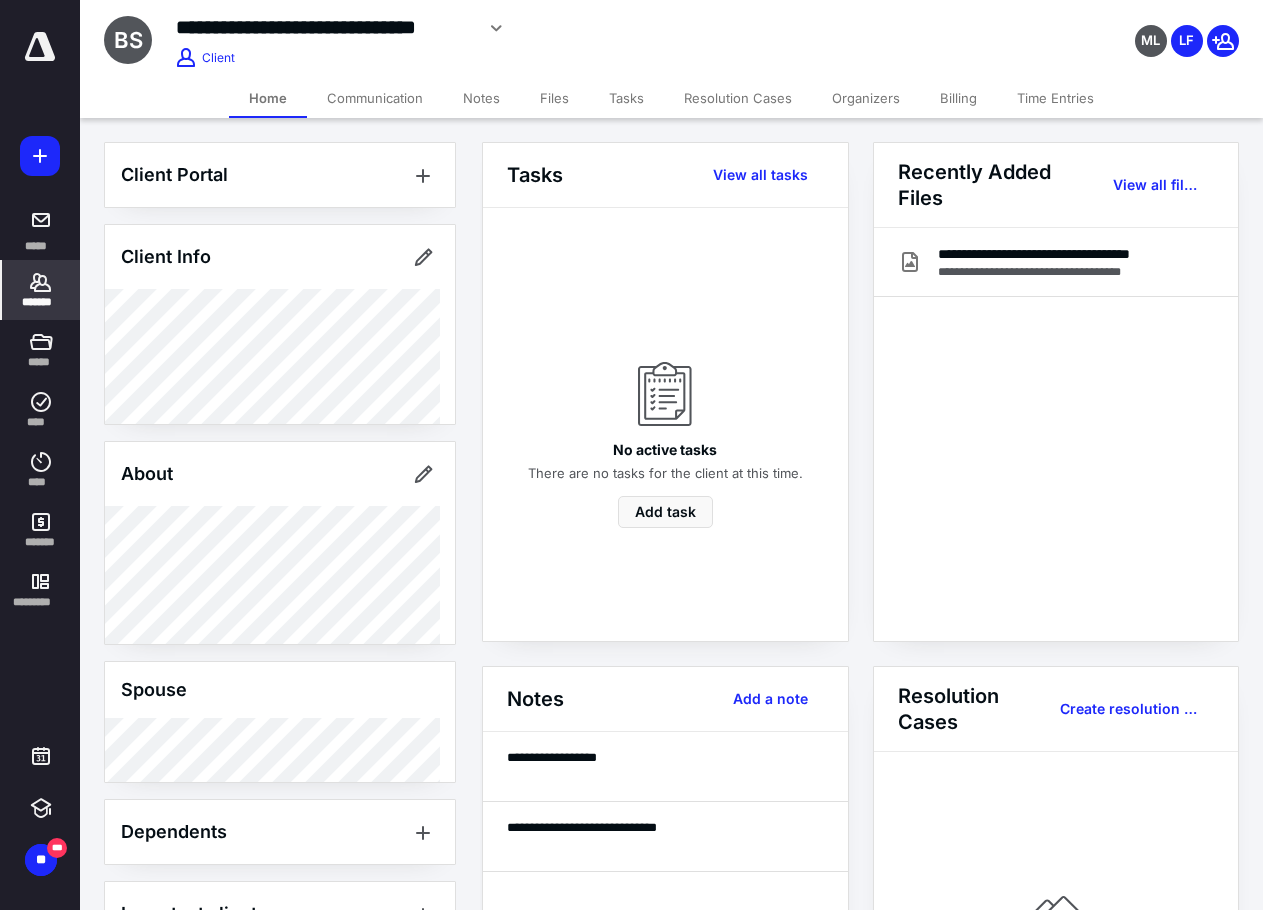 click on "Notes" at bounding box center [481, 98] 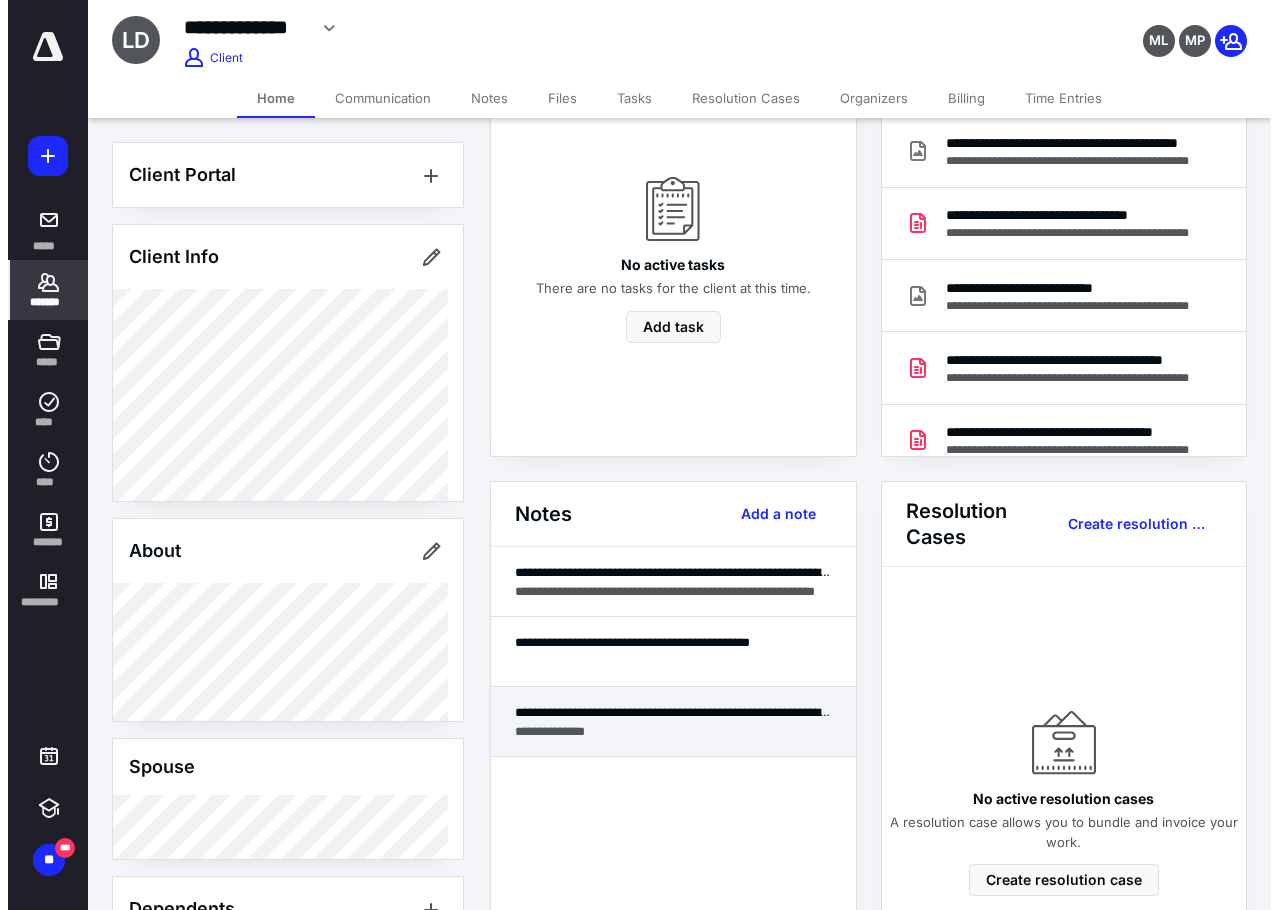 scroll, scrollTop: 200, scrollLeft: 0, axis: vertical 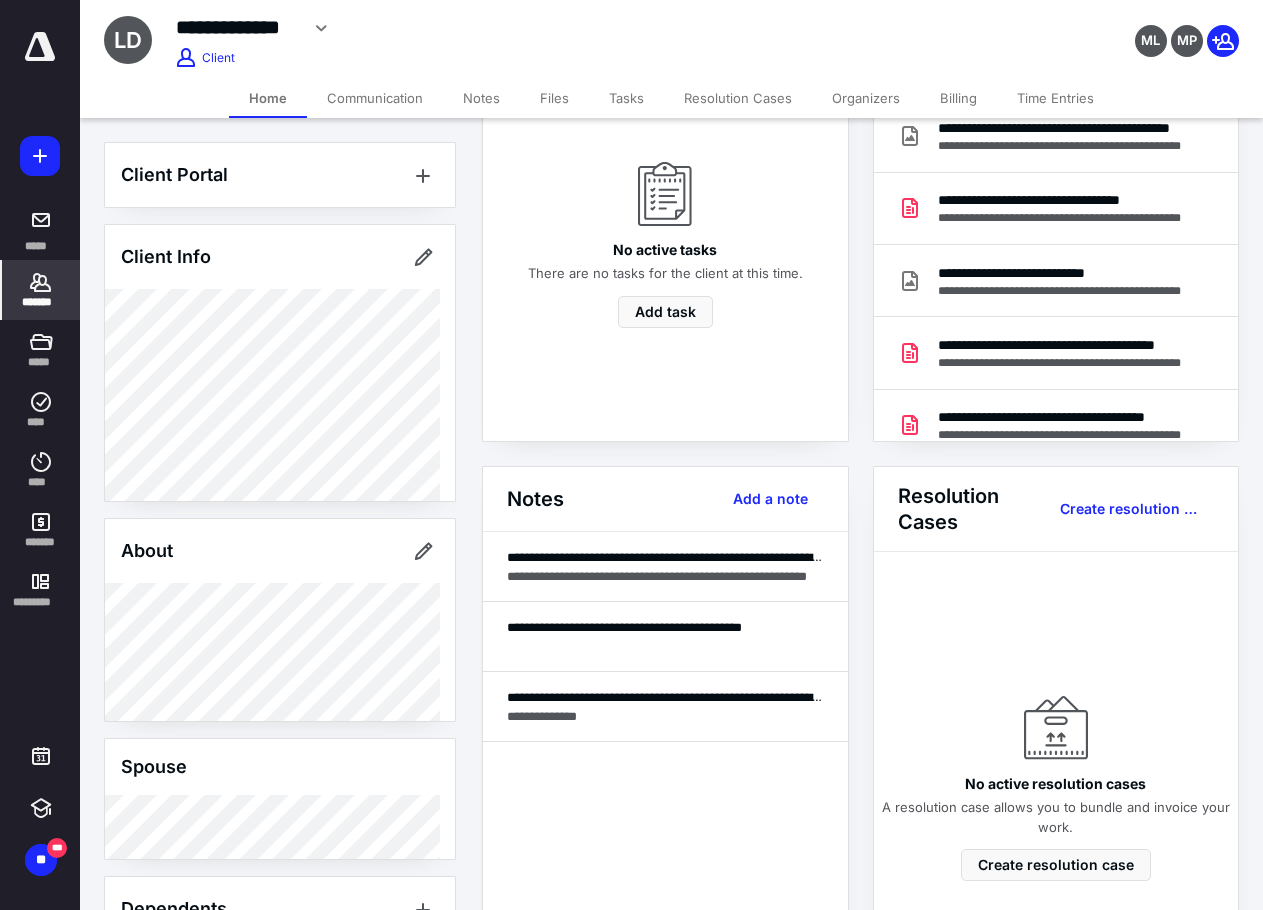 click on "Notes Add a note" at bounding box center [665, 499] 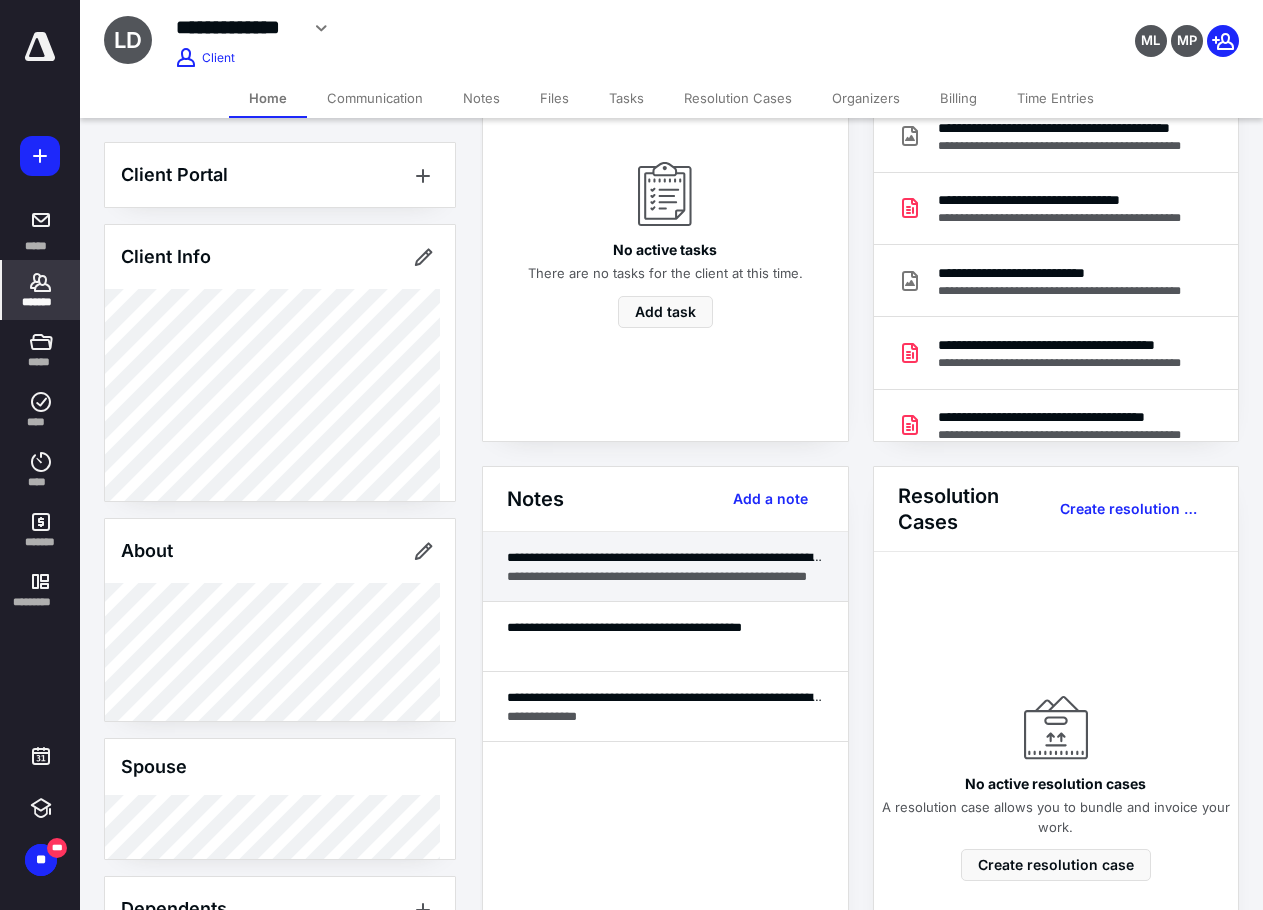 click on "**********" at bounding box center [665, 567] 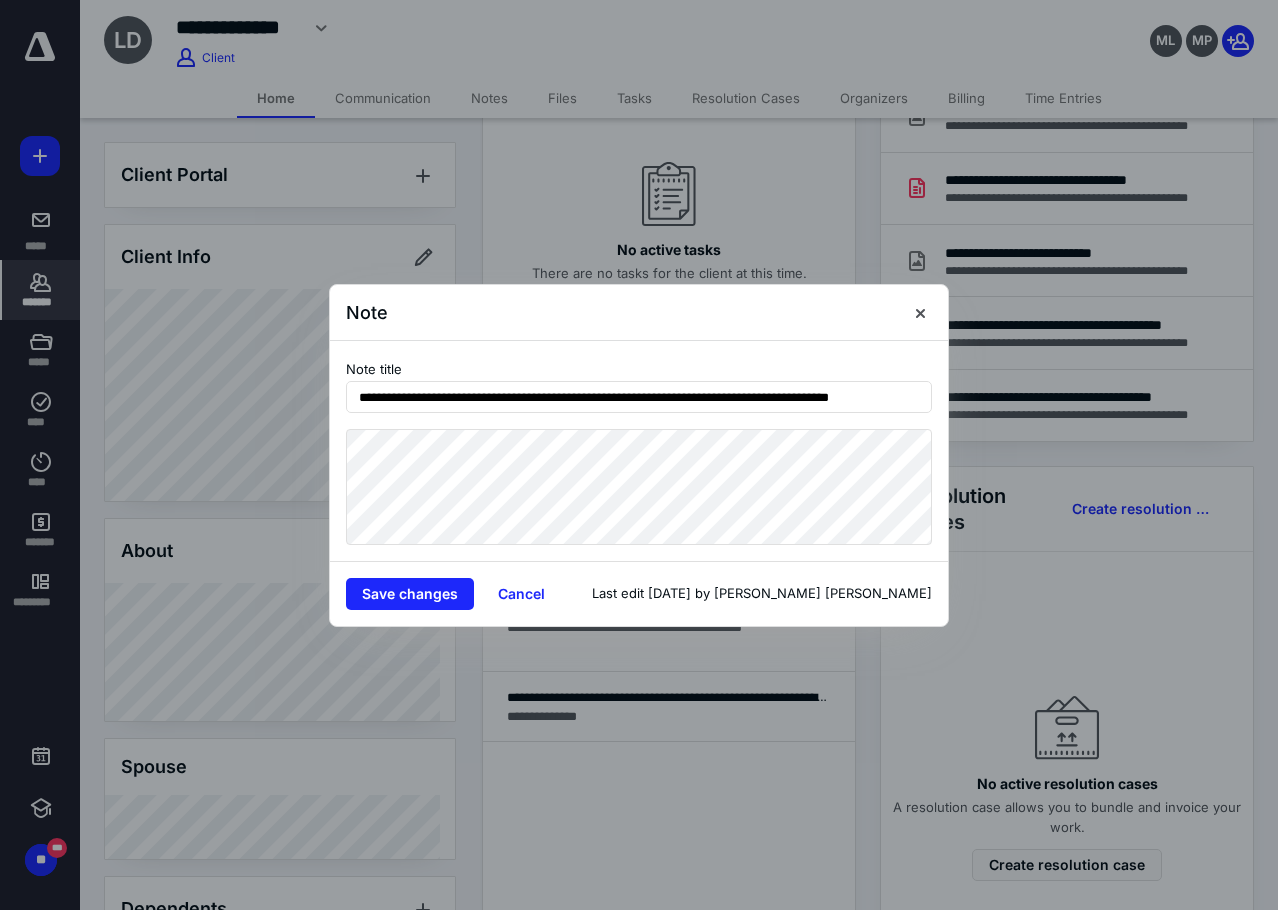 click on "**********" at bounding box center [639, 385] 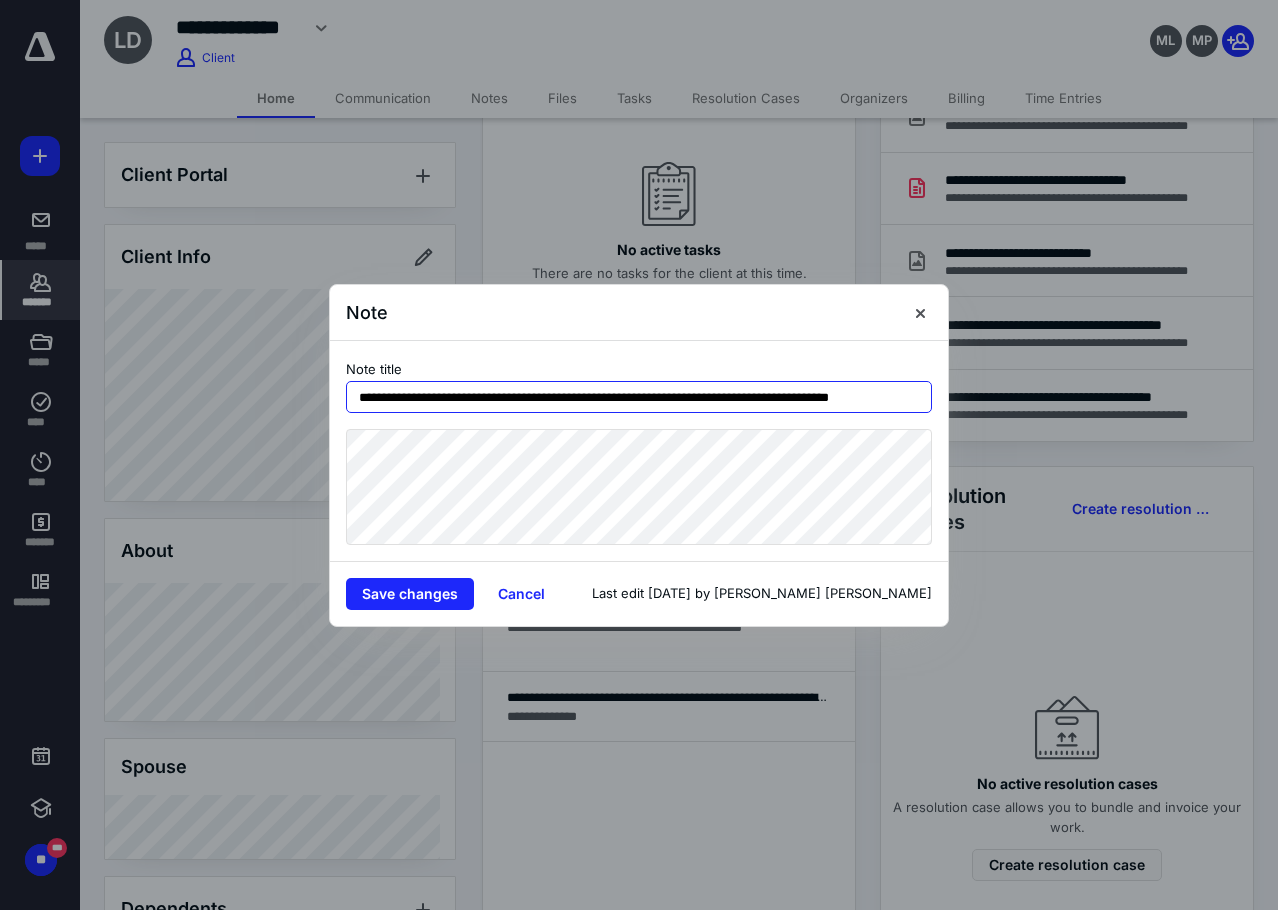 click on "**********" at bounding box center [639, 397] 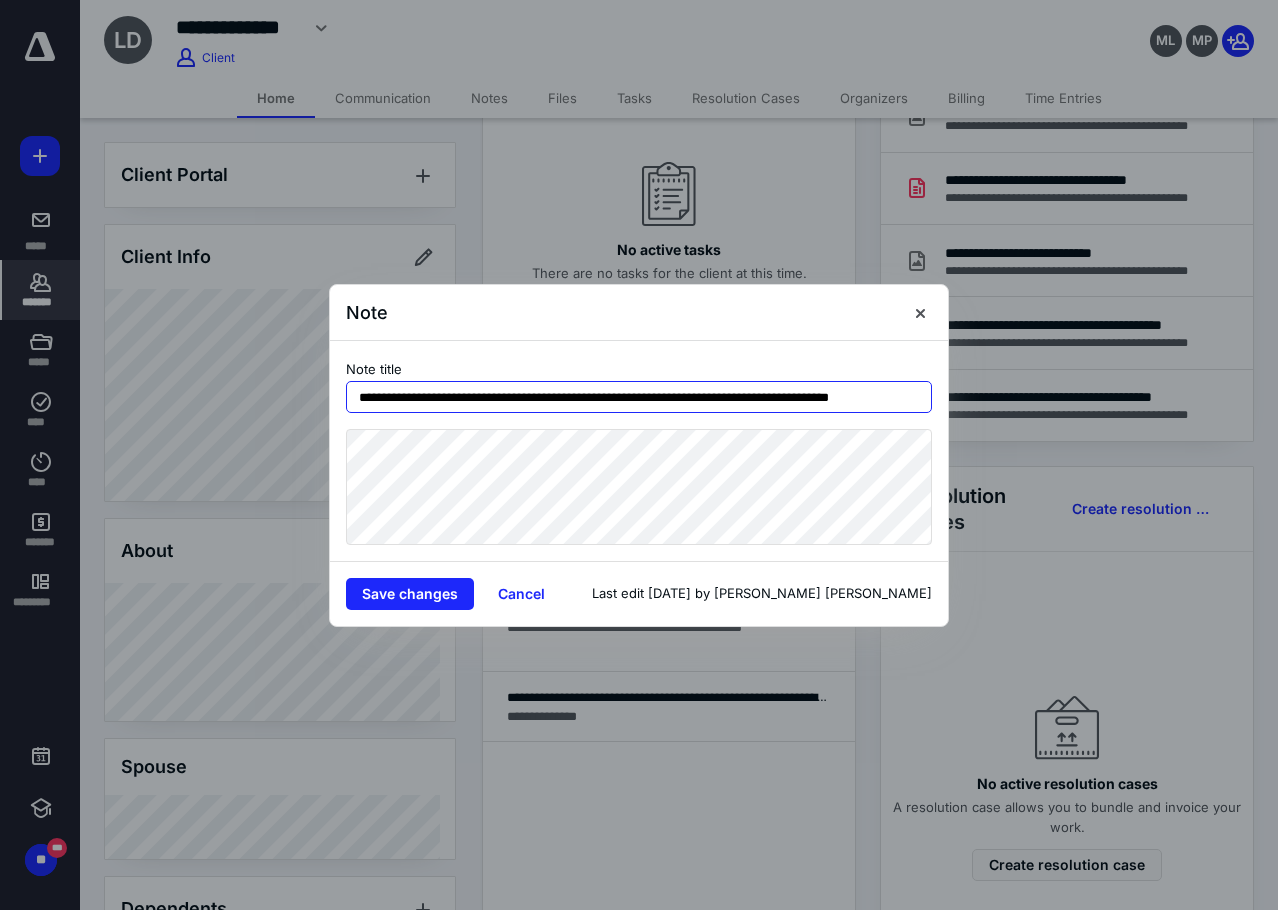 scroll, scrollTop: 0, scrollLeft: 20, axis: horizontal 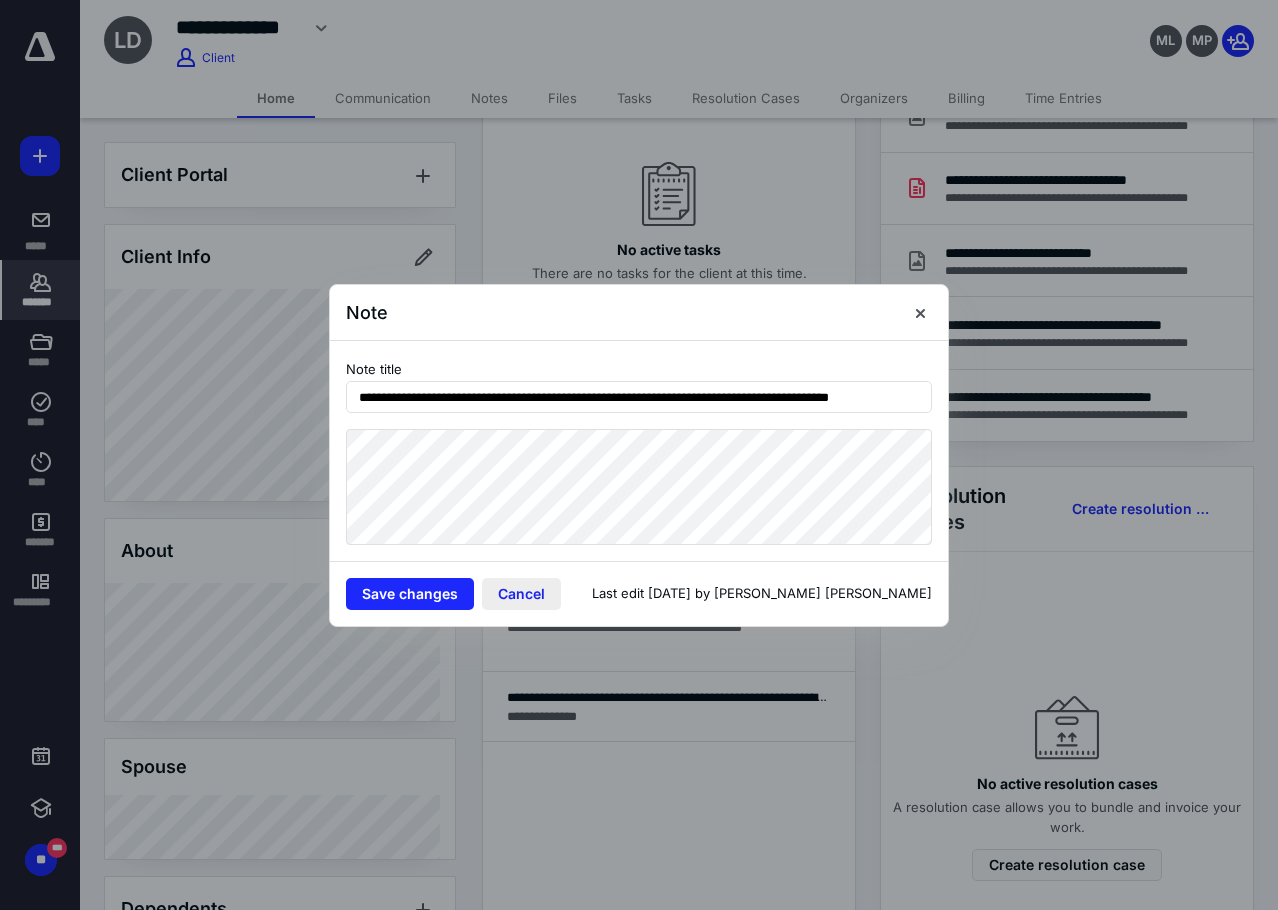 click on "Cancel" at bounding box center (521, 594) 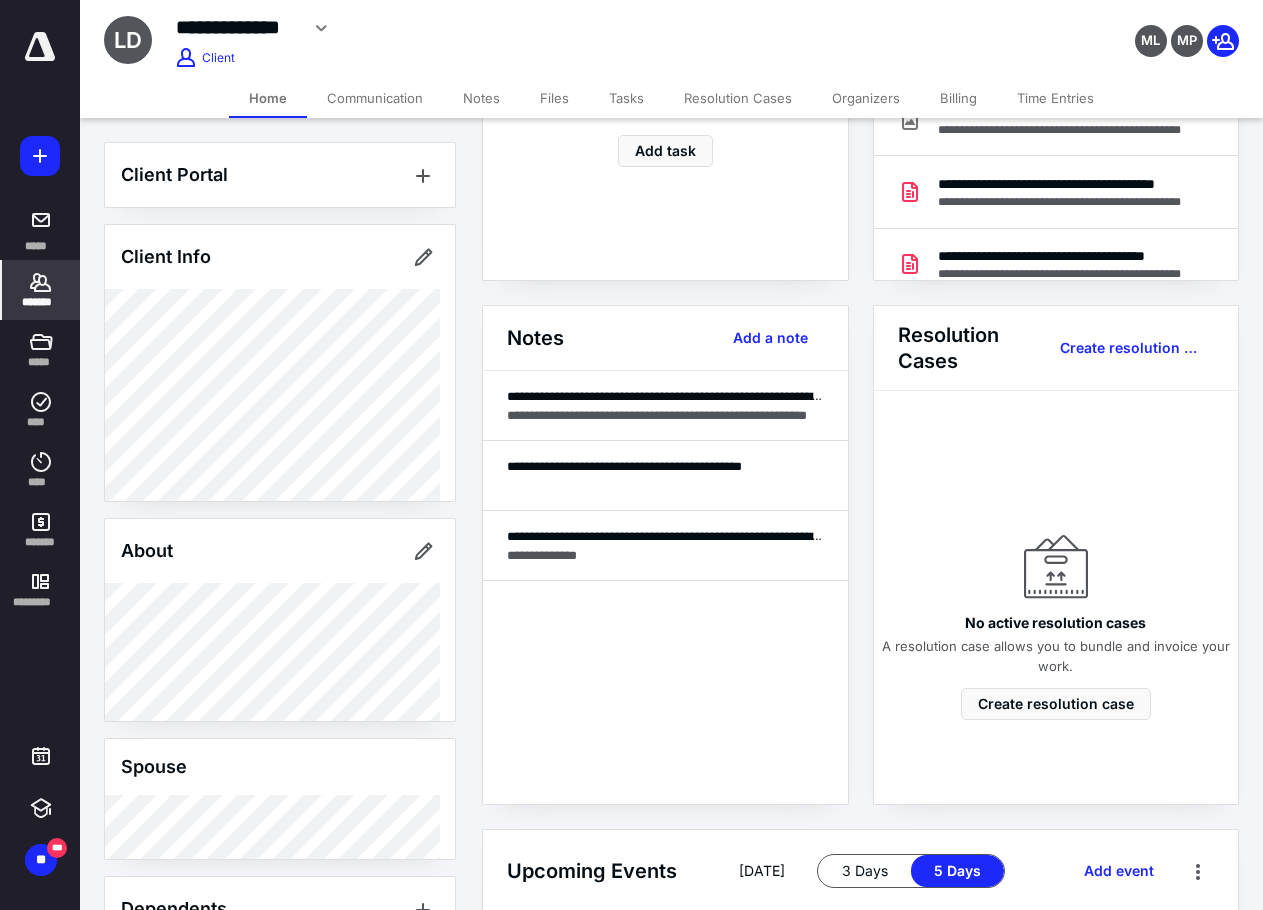 scroll, scrollTop: 700, scrollLeft: 0, axis: vertical 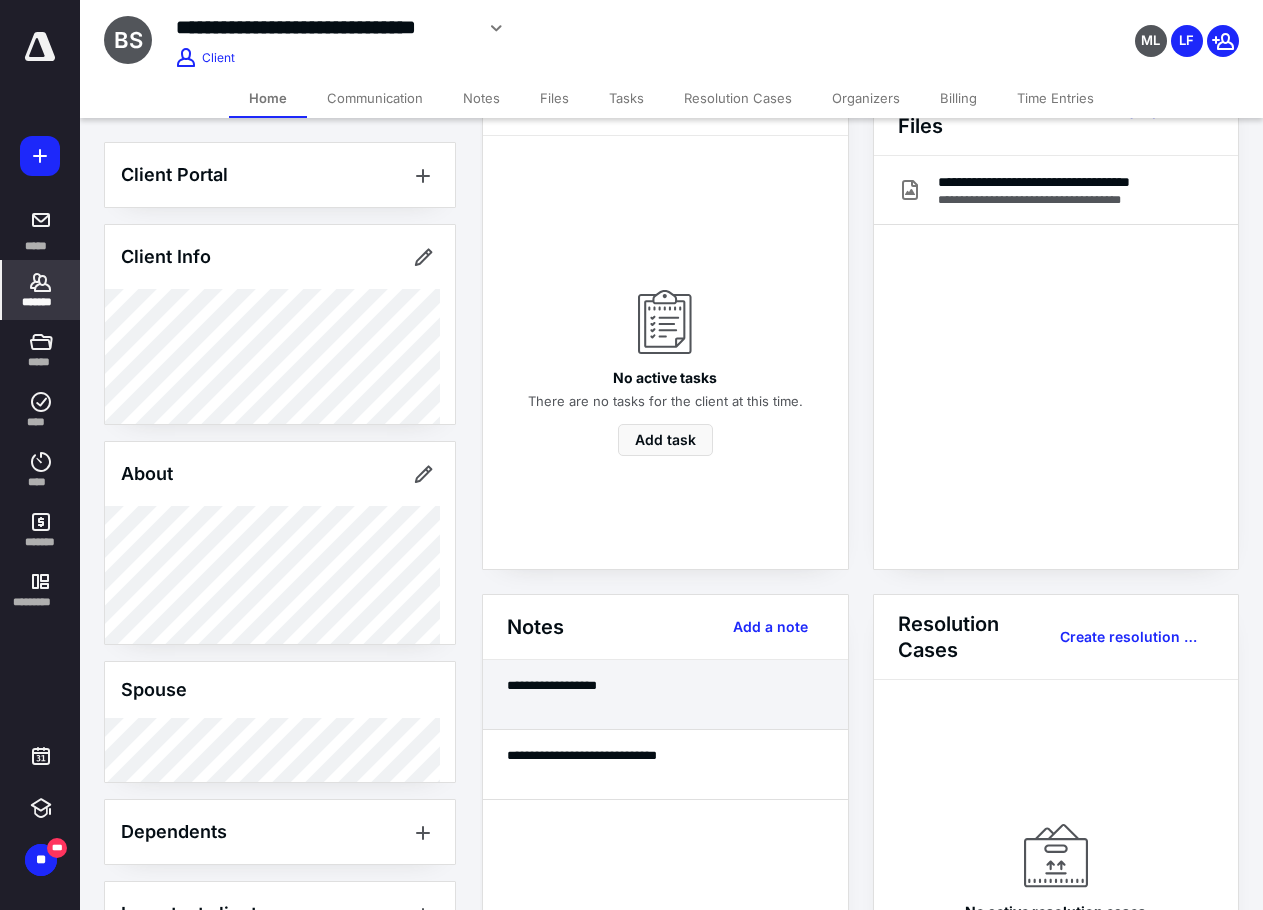 click at bounding box center (665, 704) 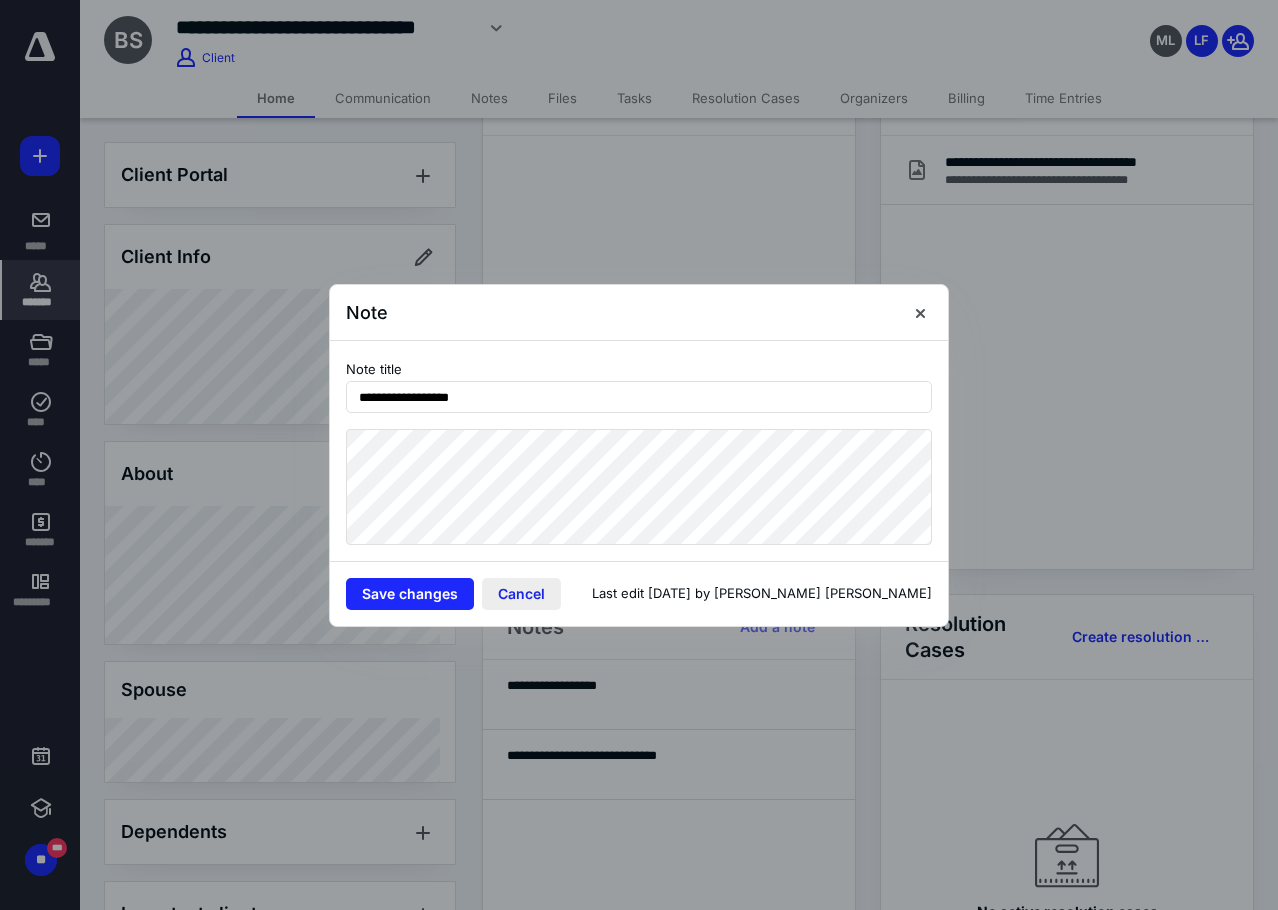 click on "Cancel" at bounding box center (521, 594) 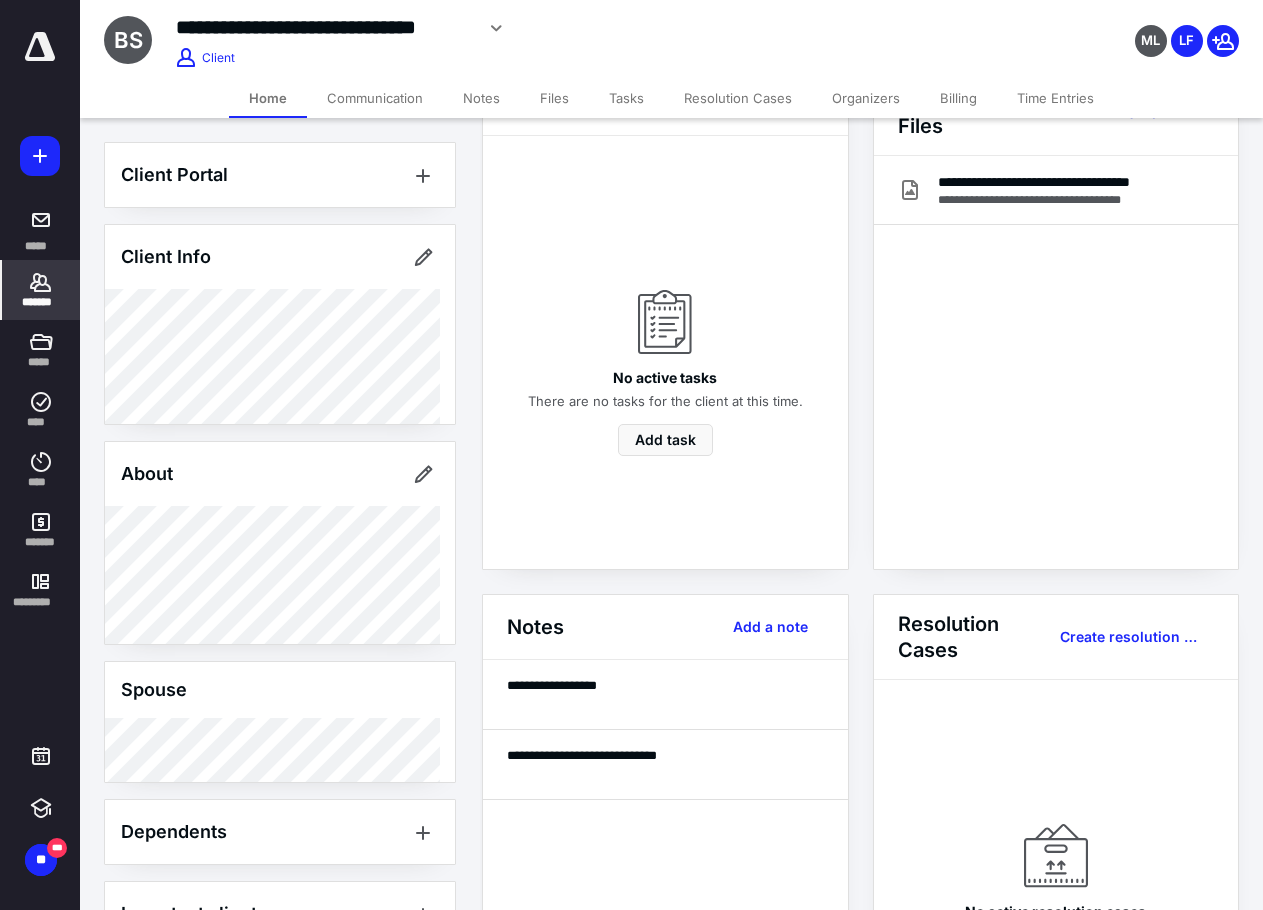 click on "Files" at bounding box center (554, 98) 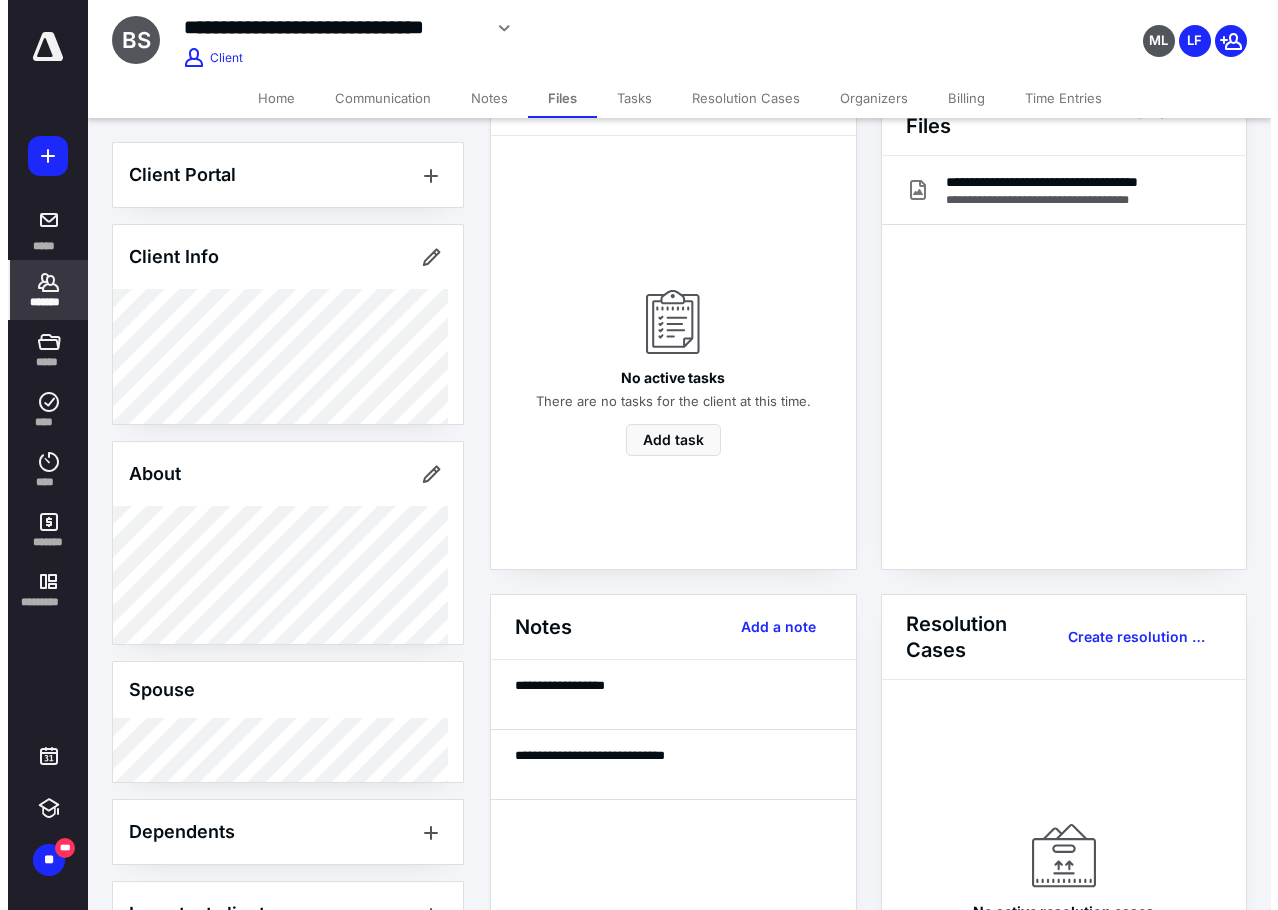 scroll, scrollTop: 0, scrollLeft: 0, axis: both 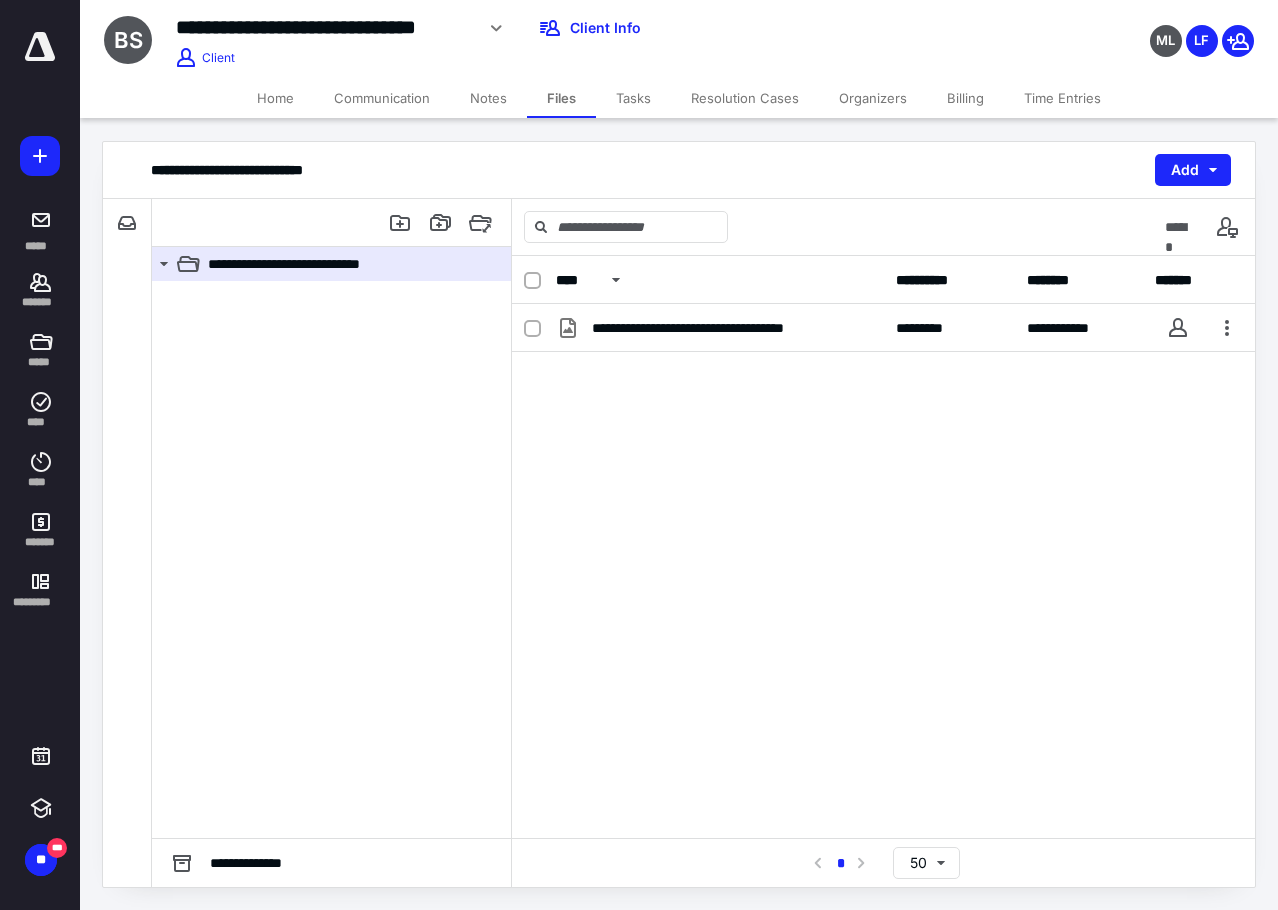 click on "**********" at bounding box center (883, 454) 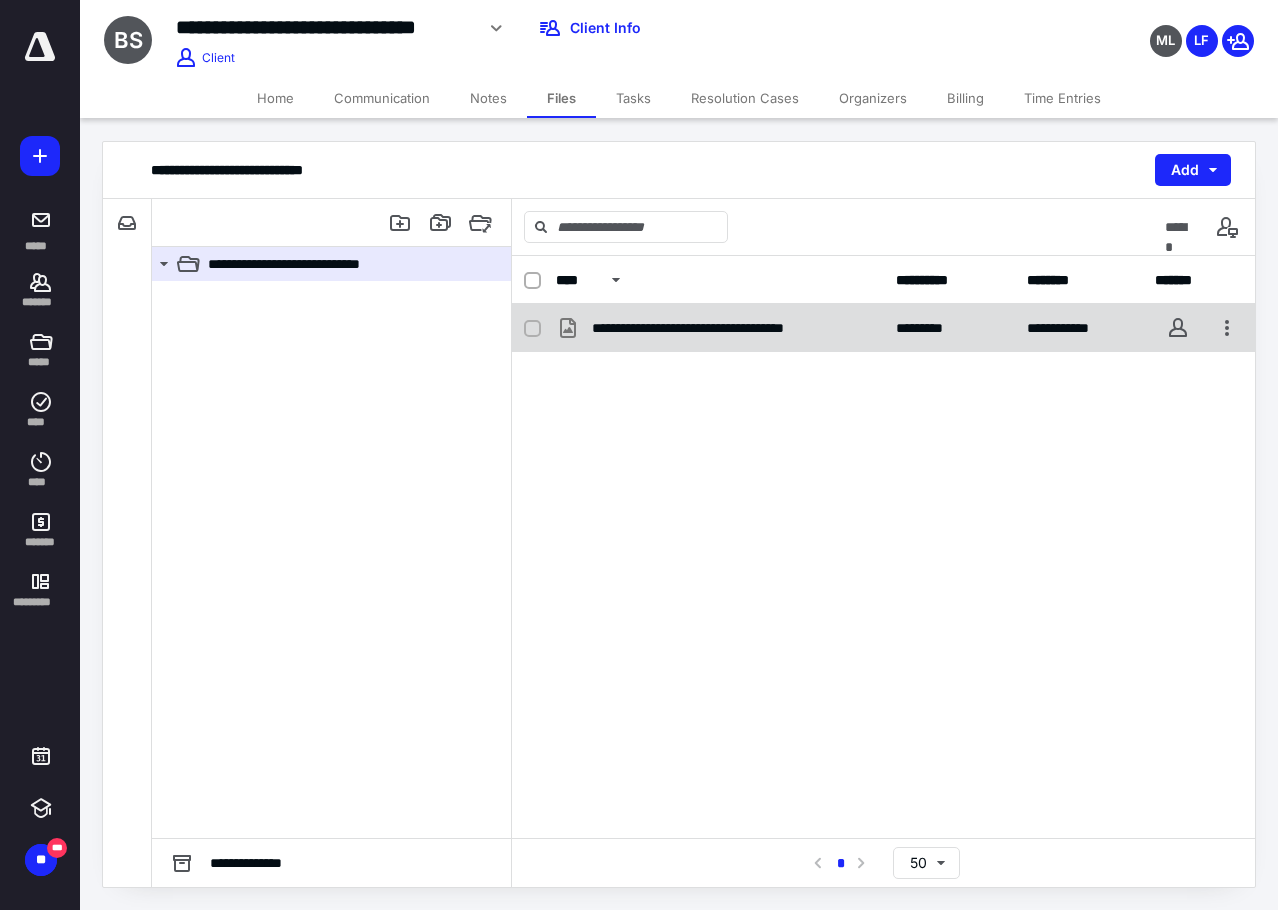 click on "**********" at bounding box center (720, 328) 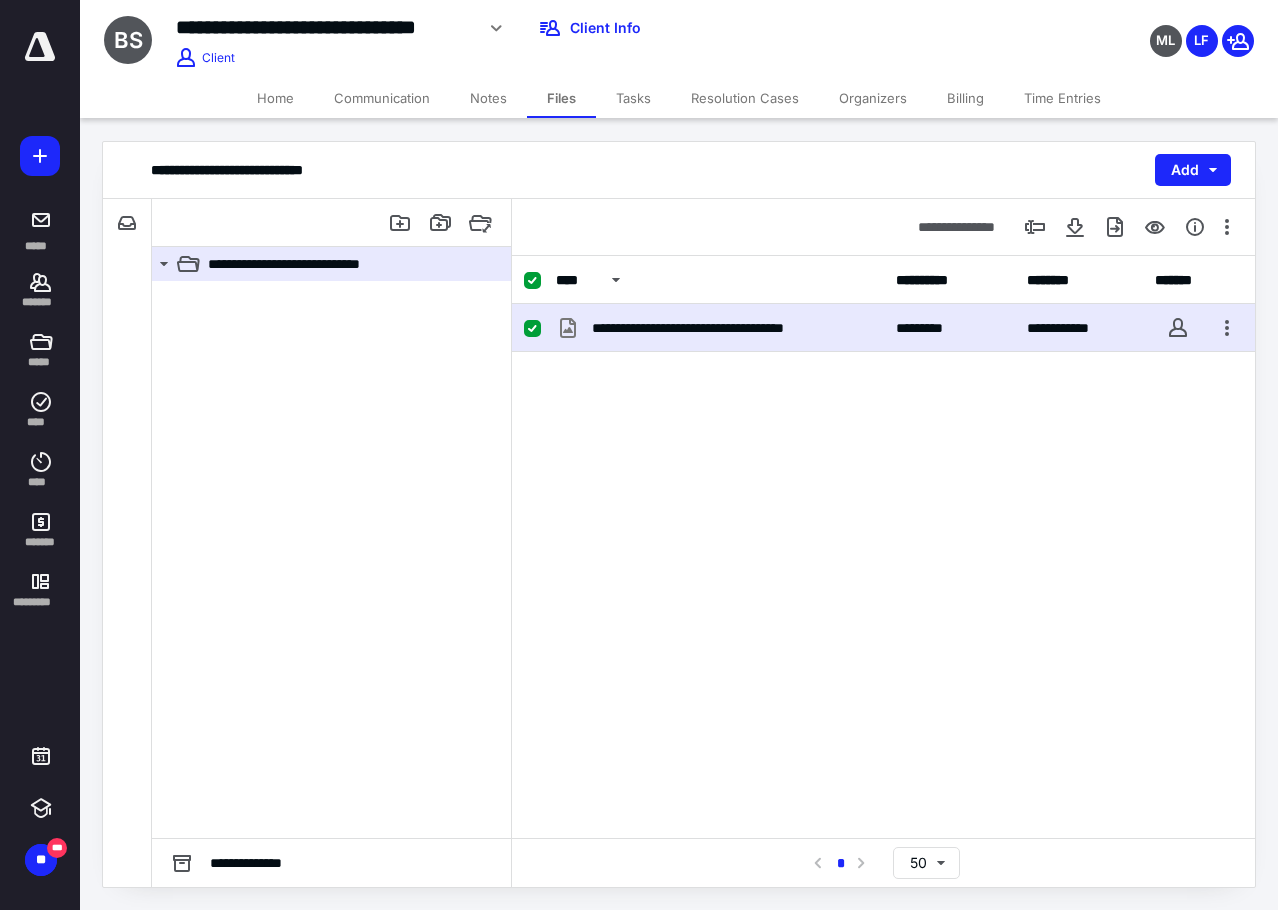 click on "**********" at bounding box center (720, 328) 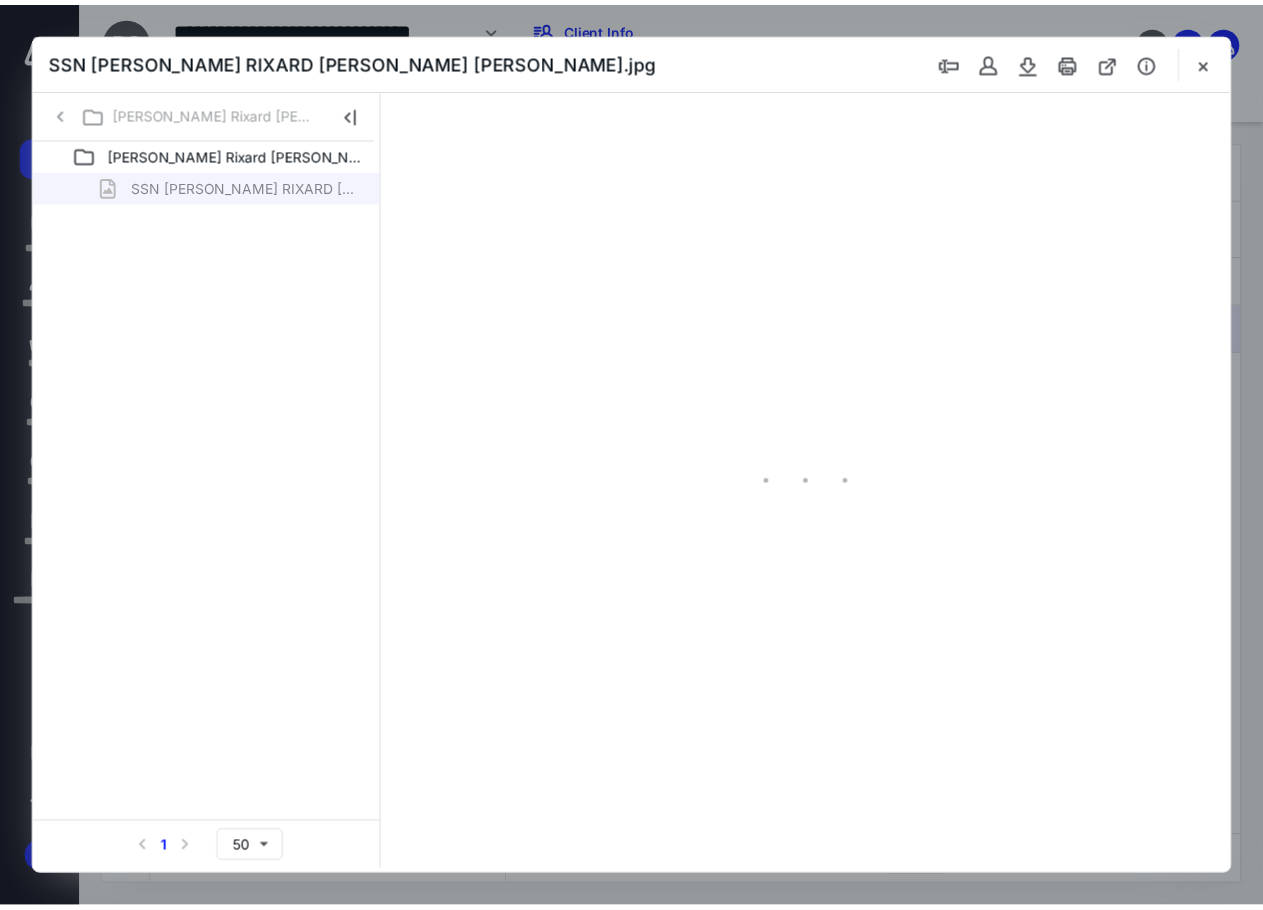 scroll, scrollTop: 0, scrollLeft: 0, axis: both 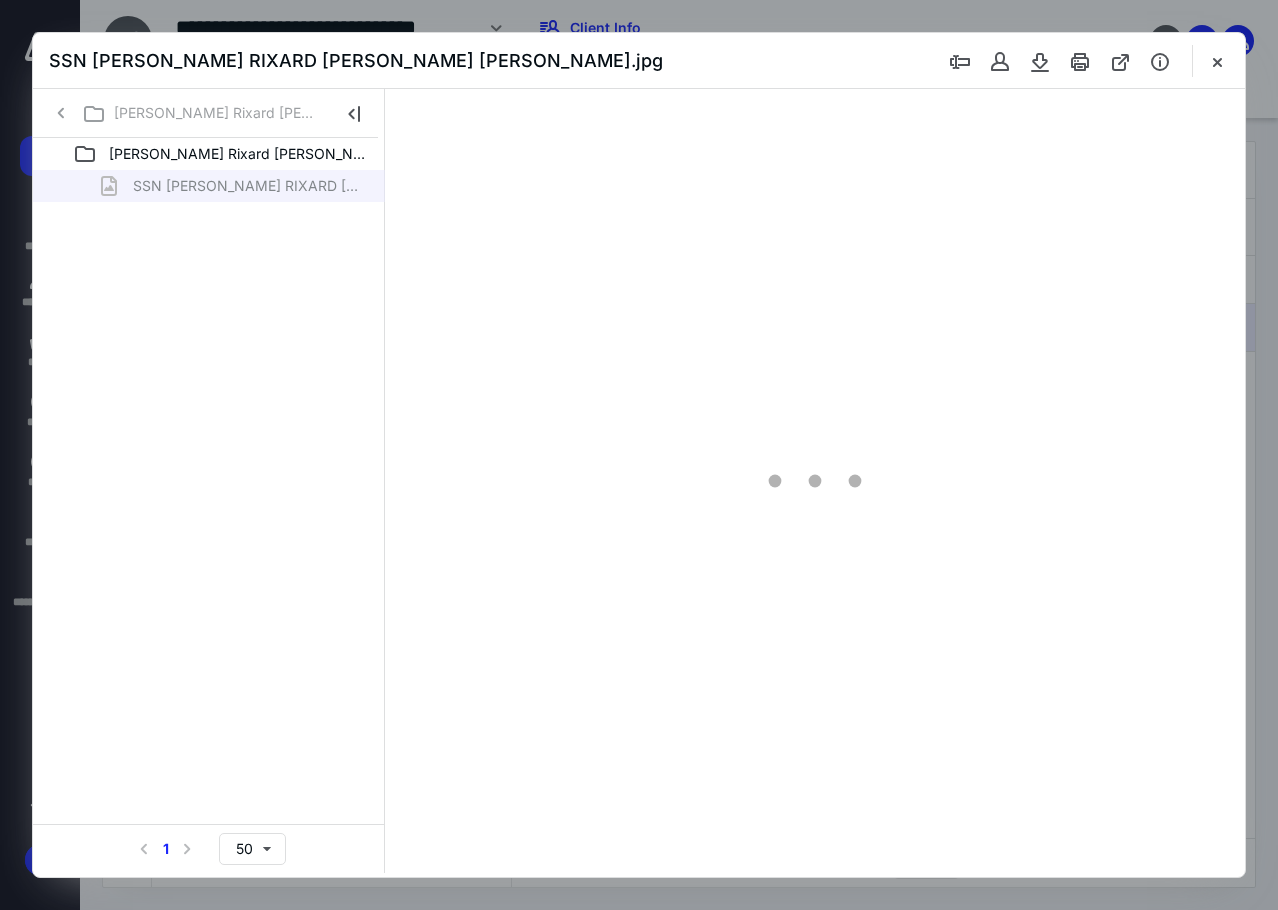 type on "106" 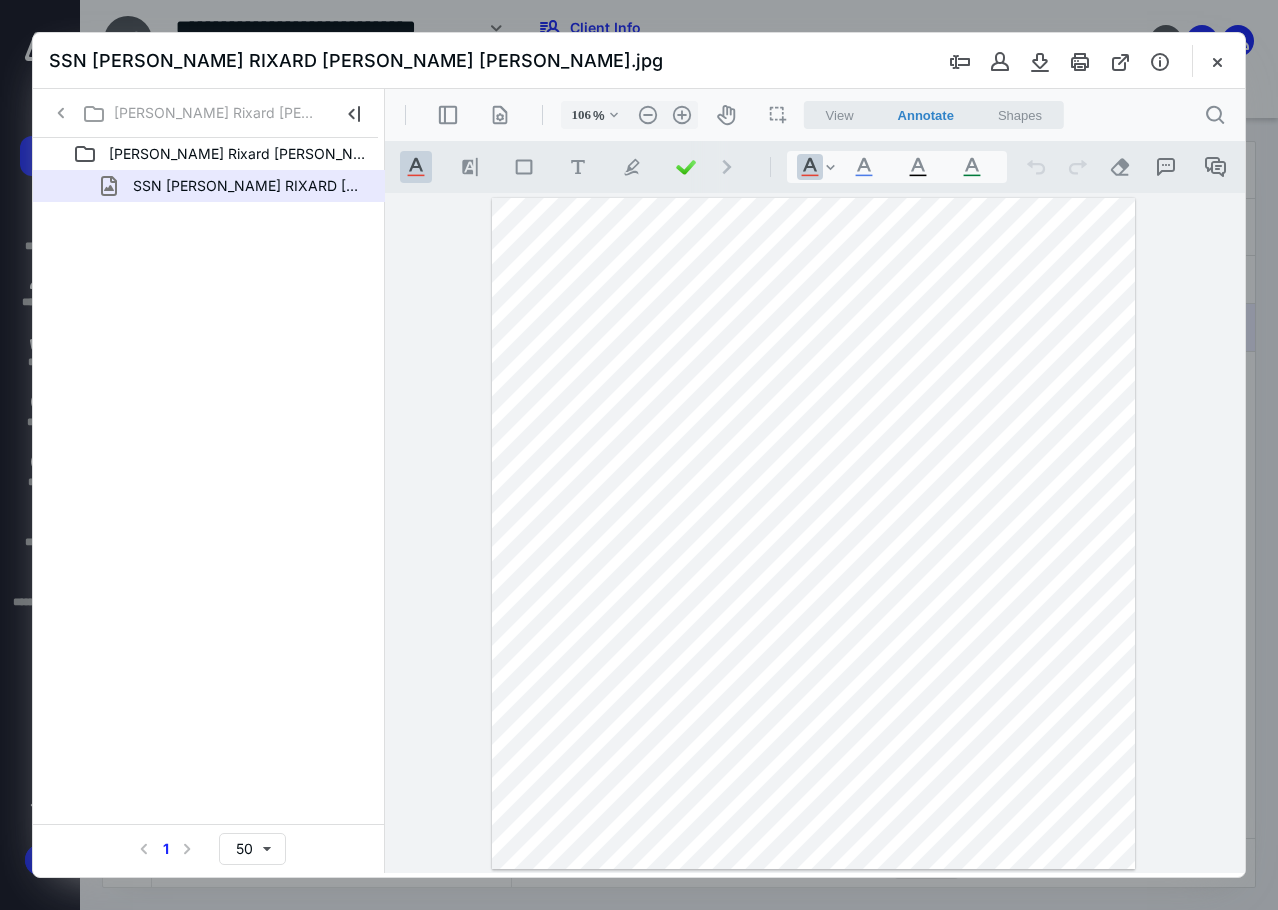 drag, startPoint x: 947, startPoint y: 693, endPoint x: 728, endPoint y: 704, distance: 219.27608 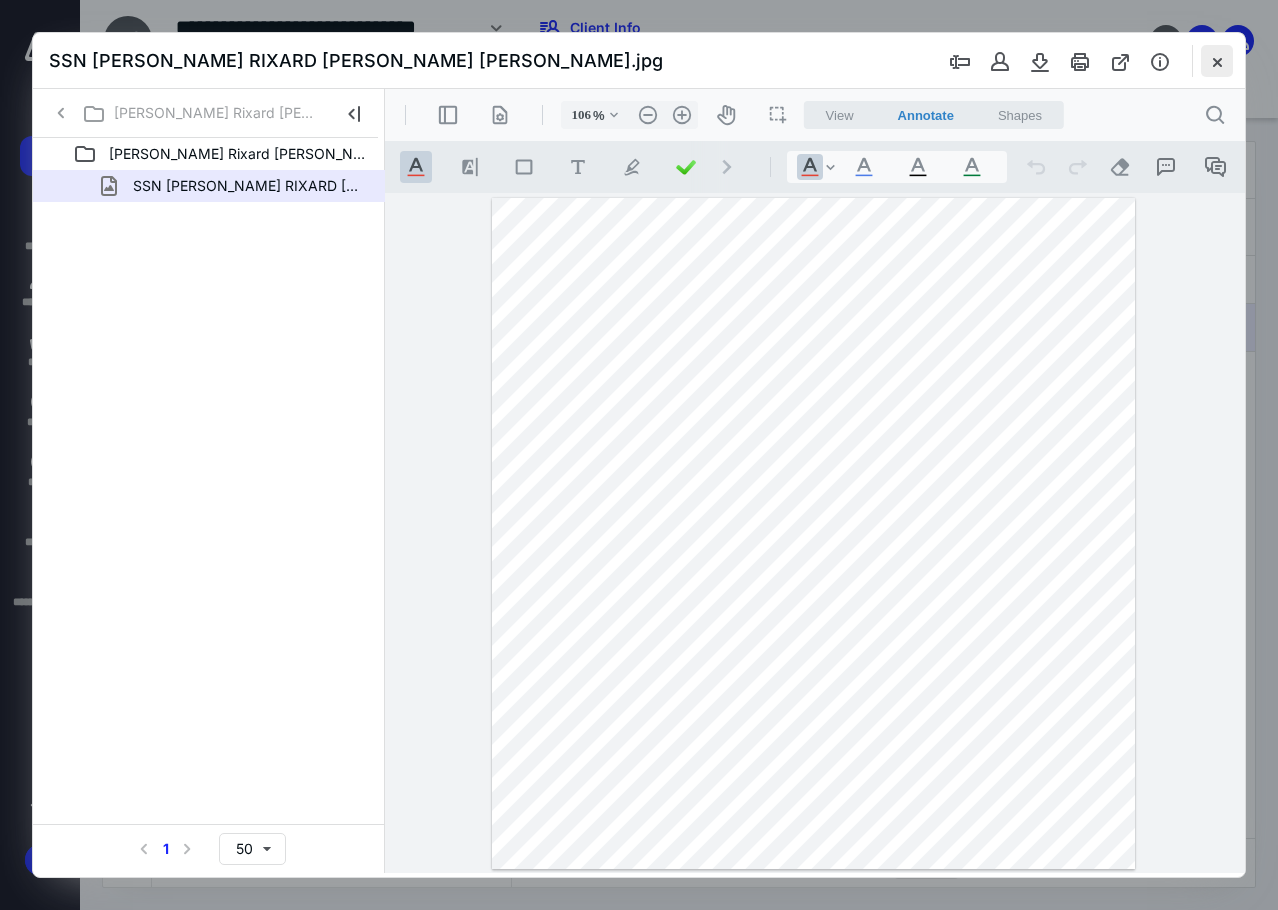 click at bounding box center [1217, 61] 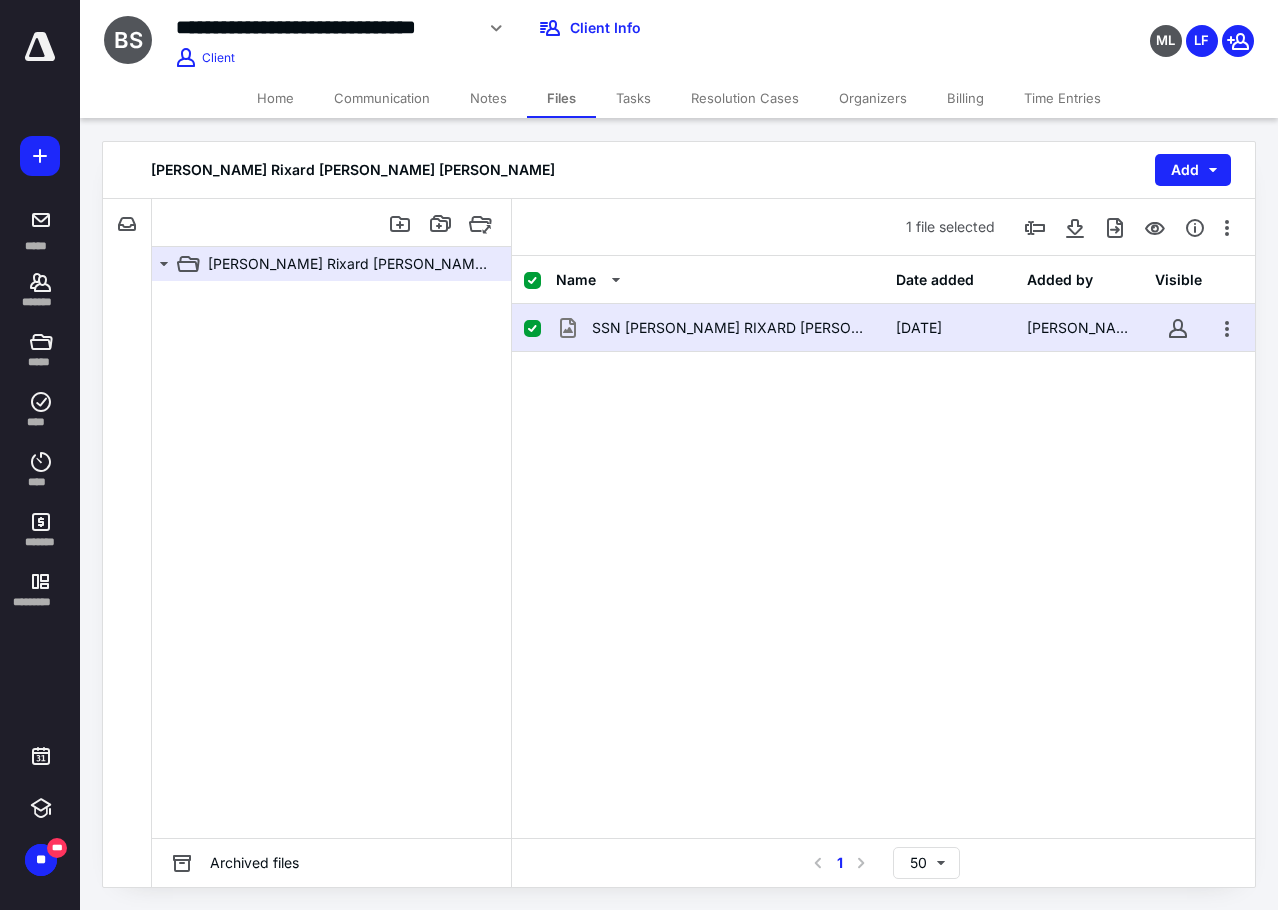 drag, startPoint x: 593, startPoint y: 802, endPoint x: 301, endPoint y: 554, distance: 383.10312 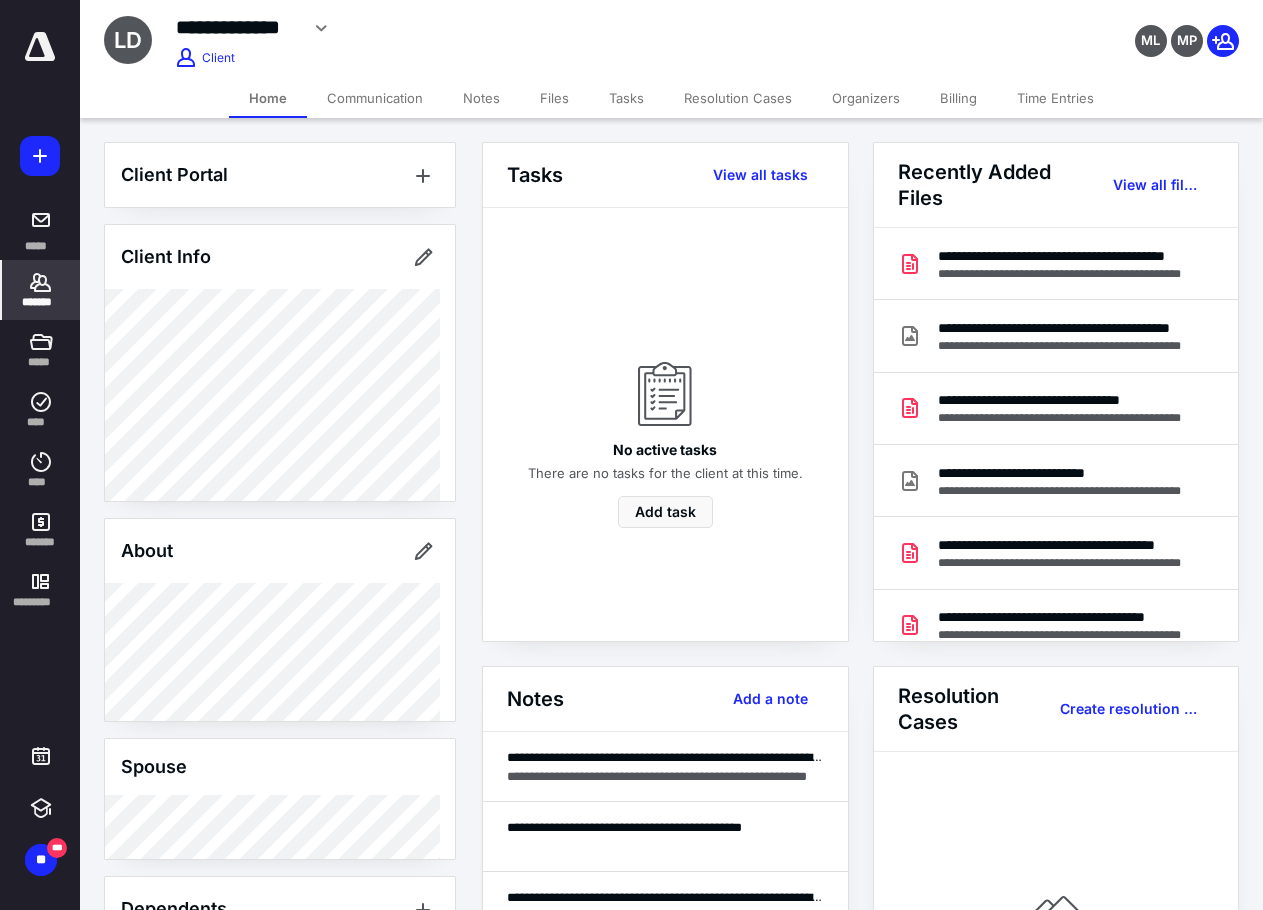 click on "Notes" at bounding box center [481, 98] 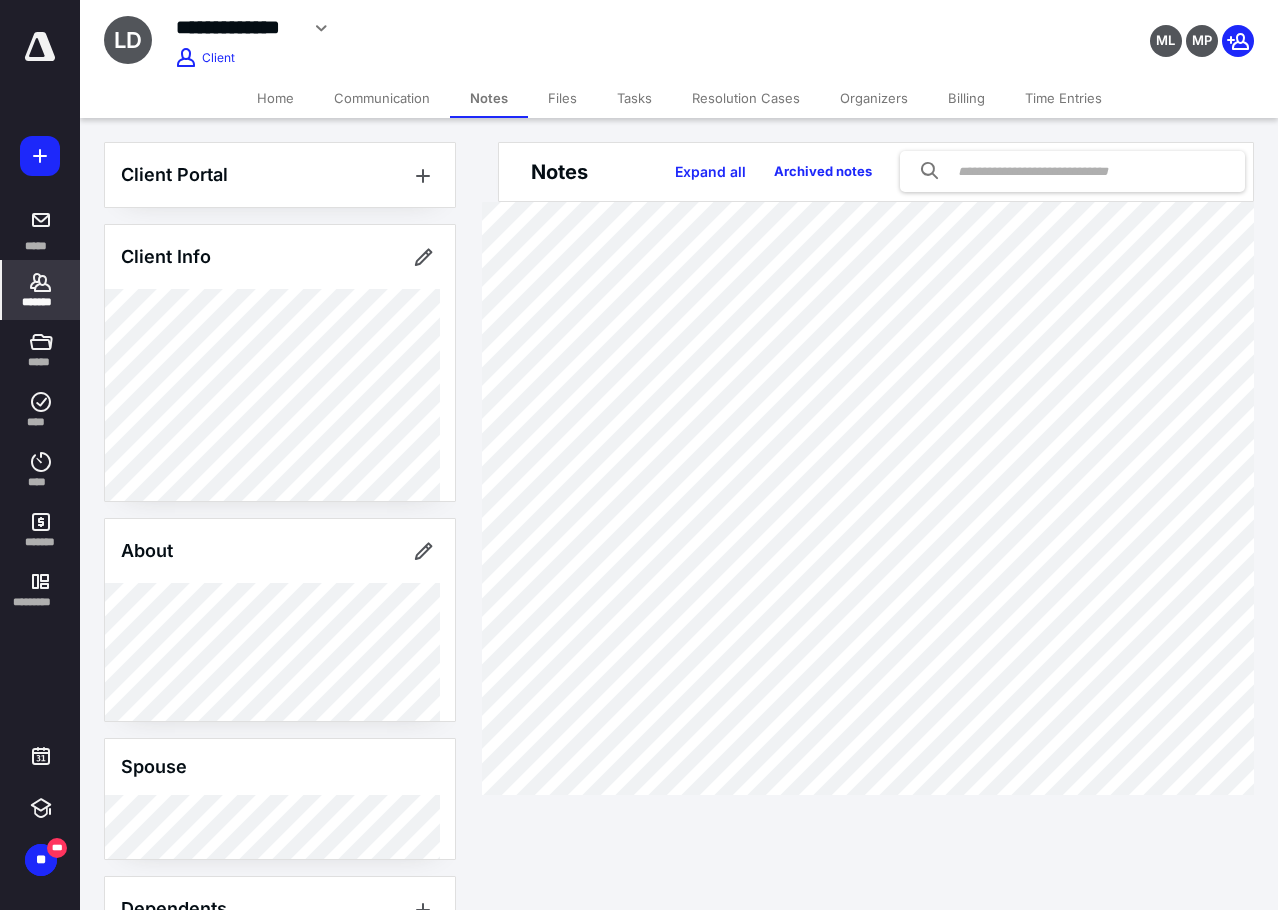 click on "Files" at bounding box center (562, 98) 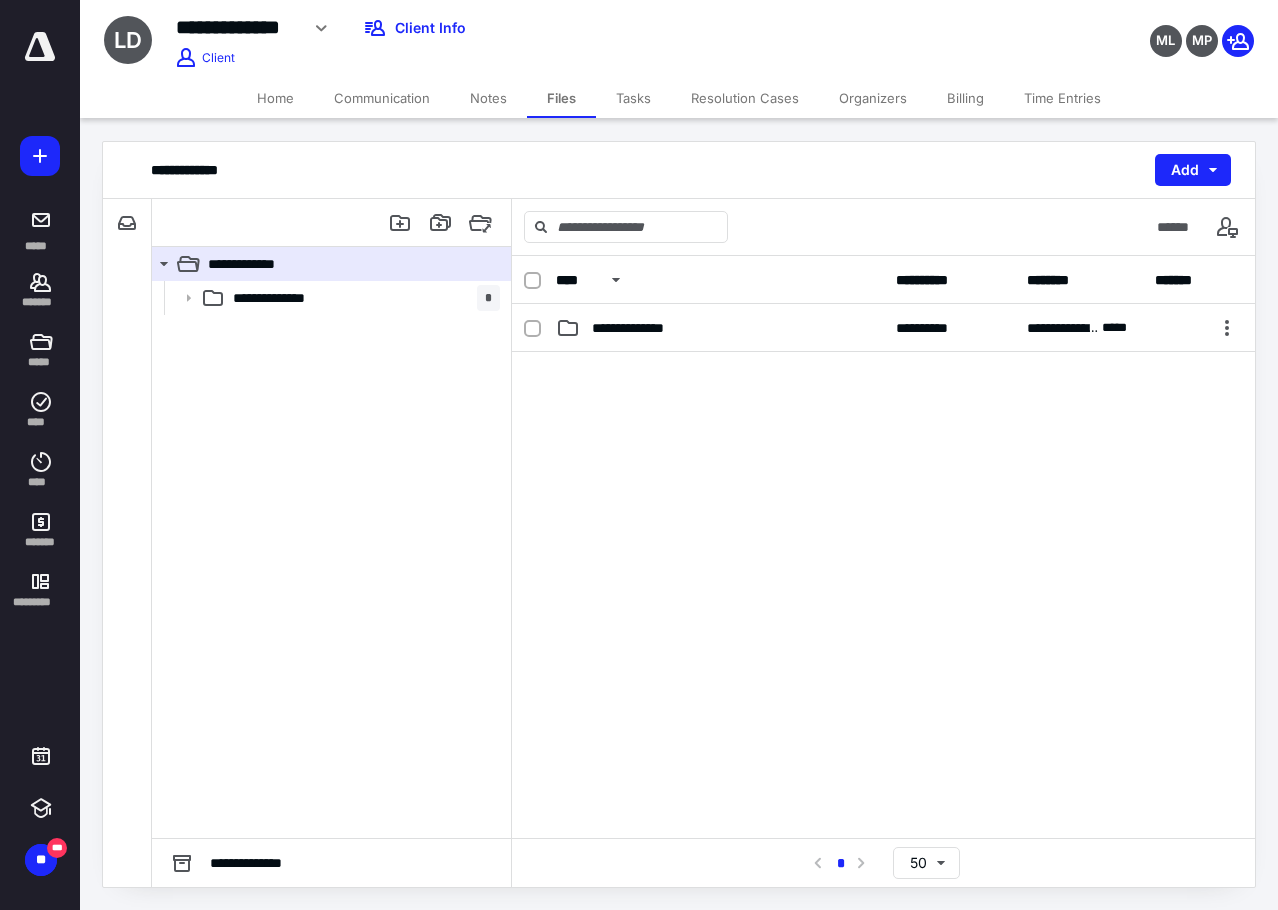 click on "Home" at bounding box center (275, 98) 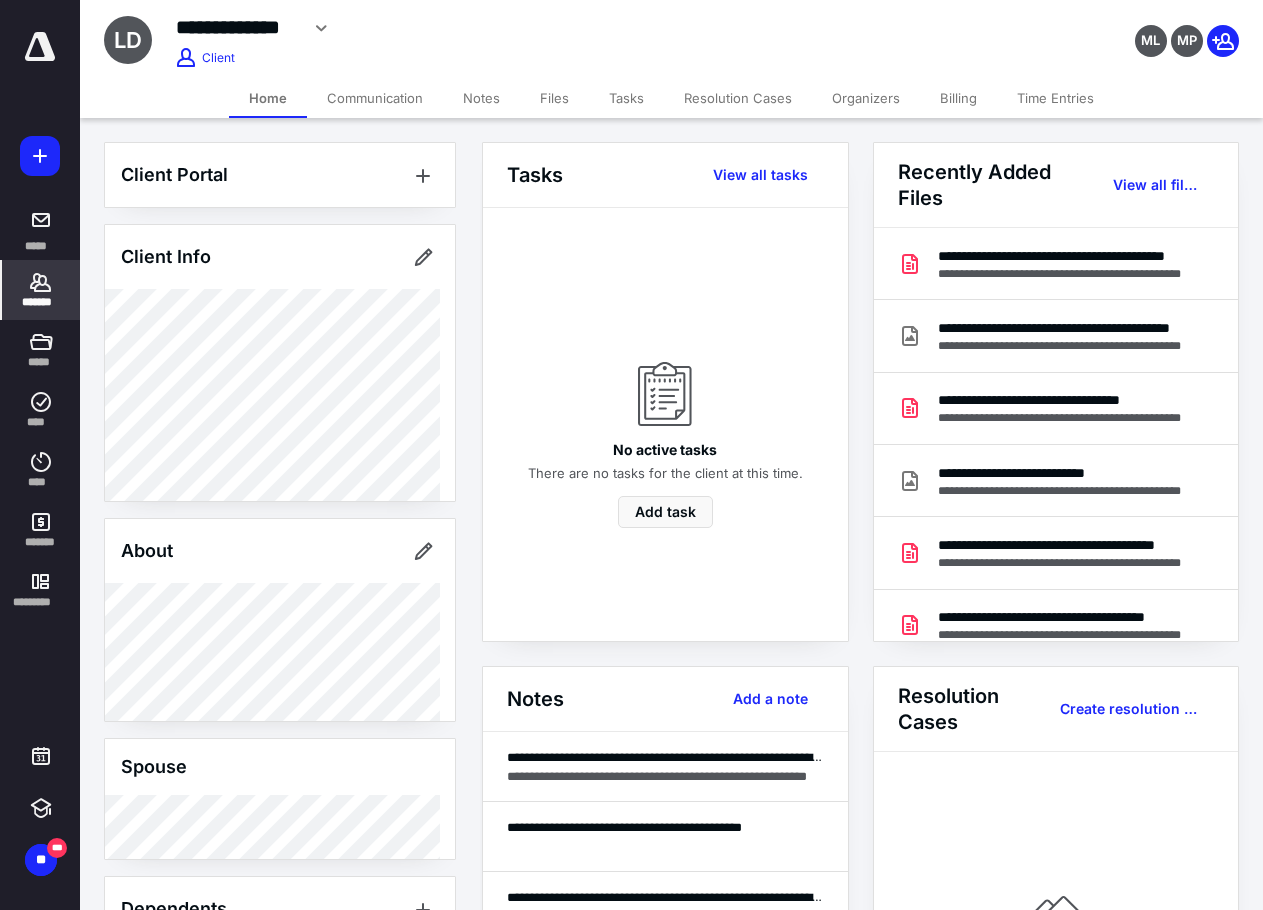 click on "Files" at bounding box center [554, 98] 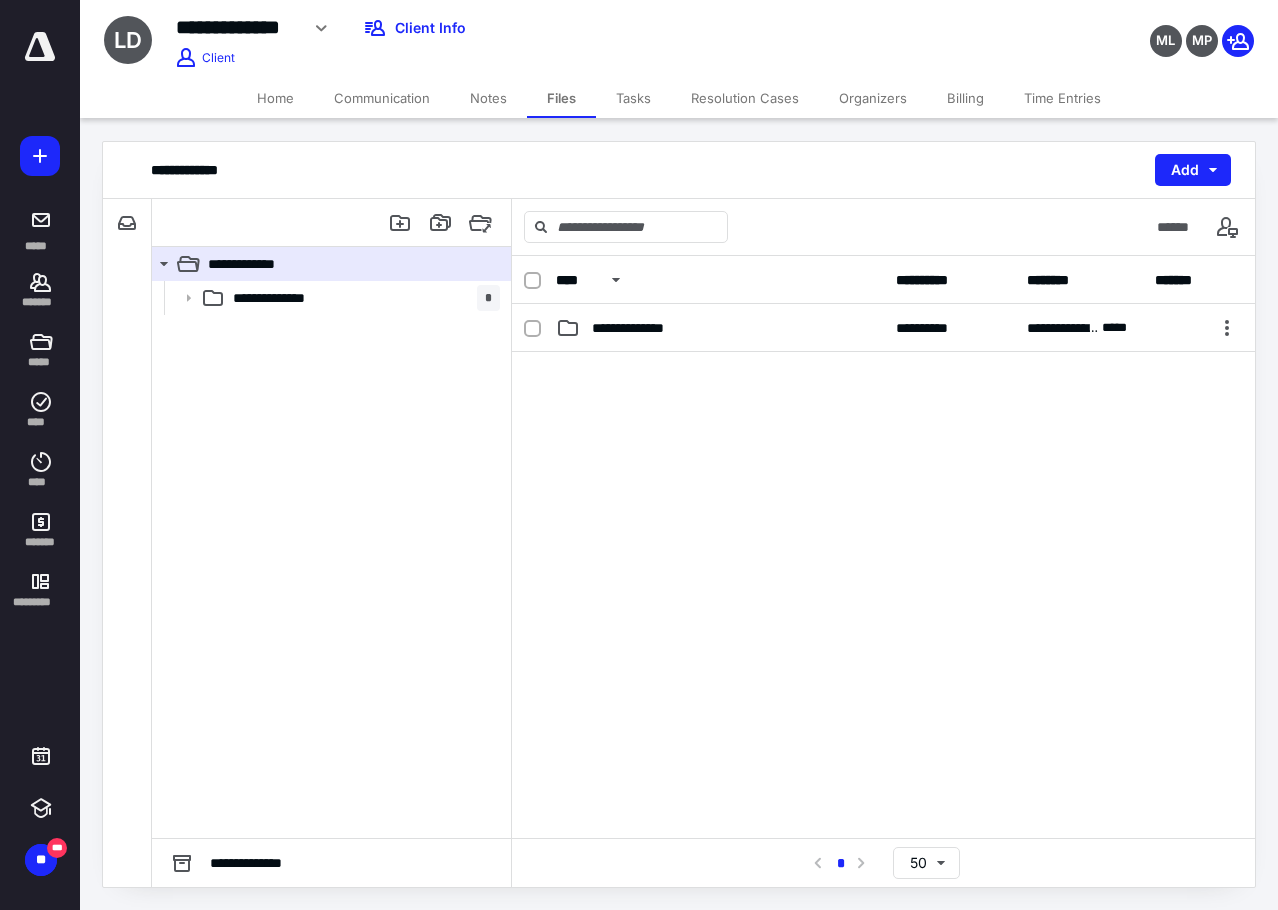 click at bounding box center [883, 502] 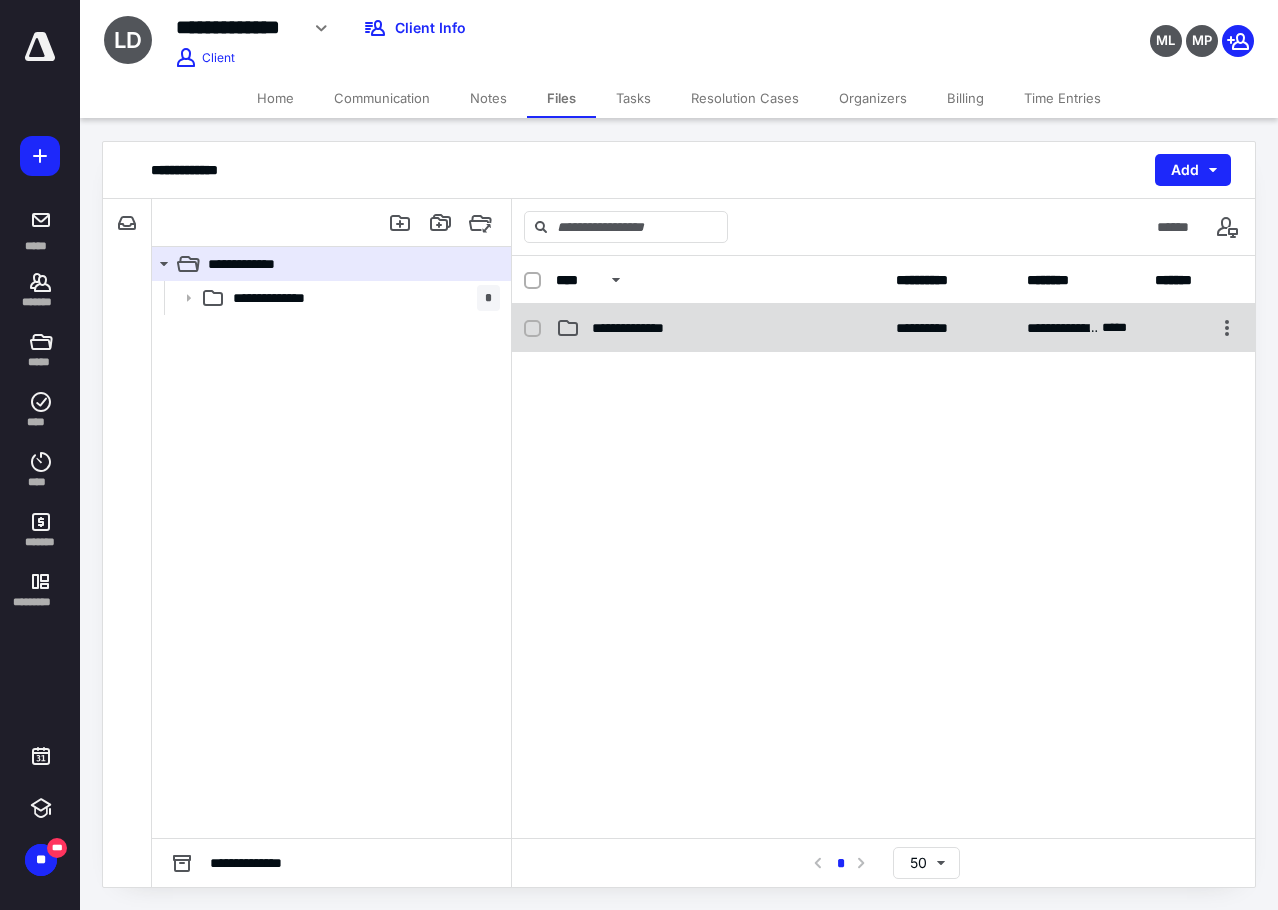 click on "**********" at bounding box center (720, 328) 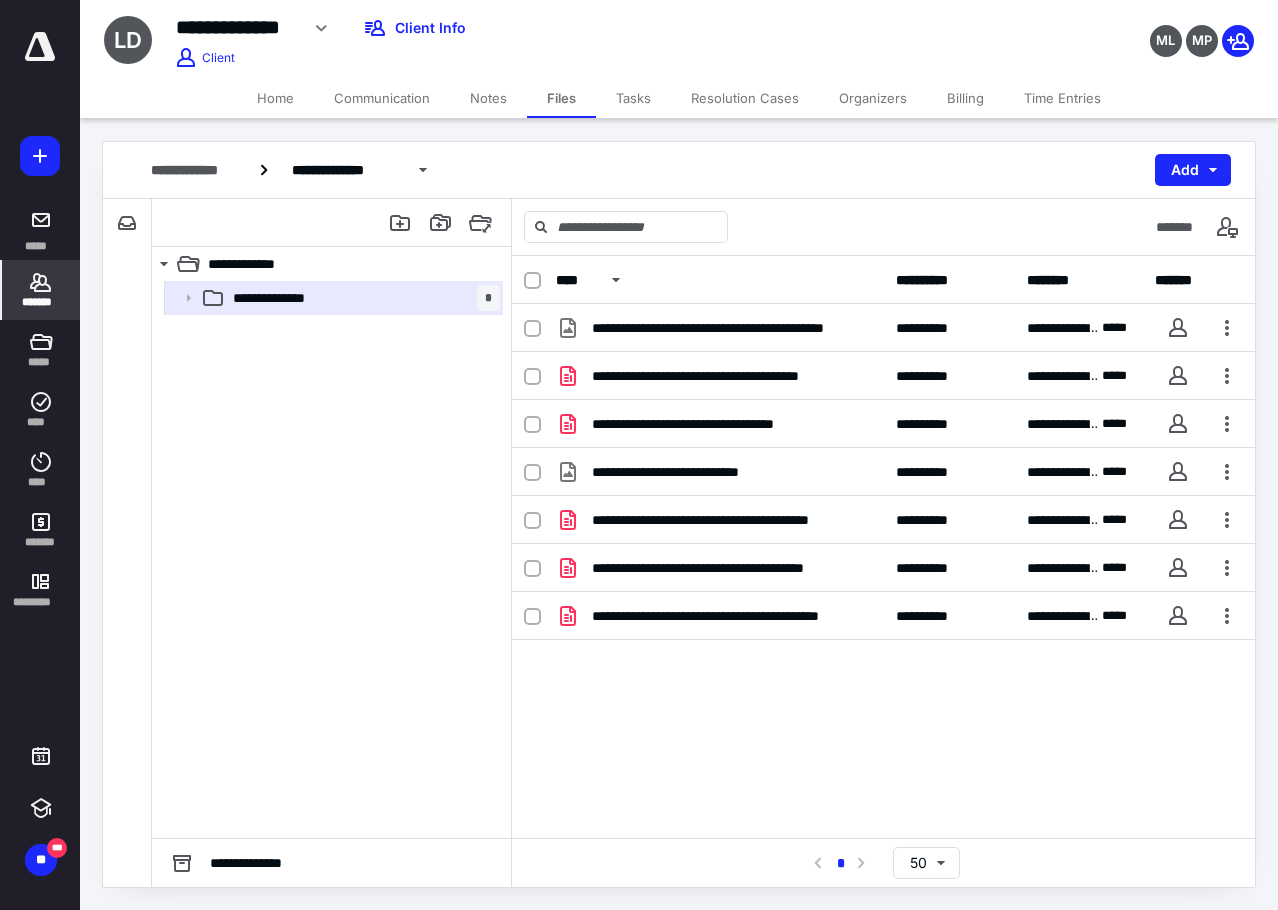 click 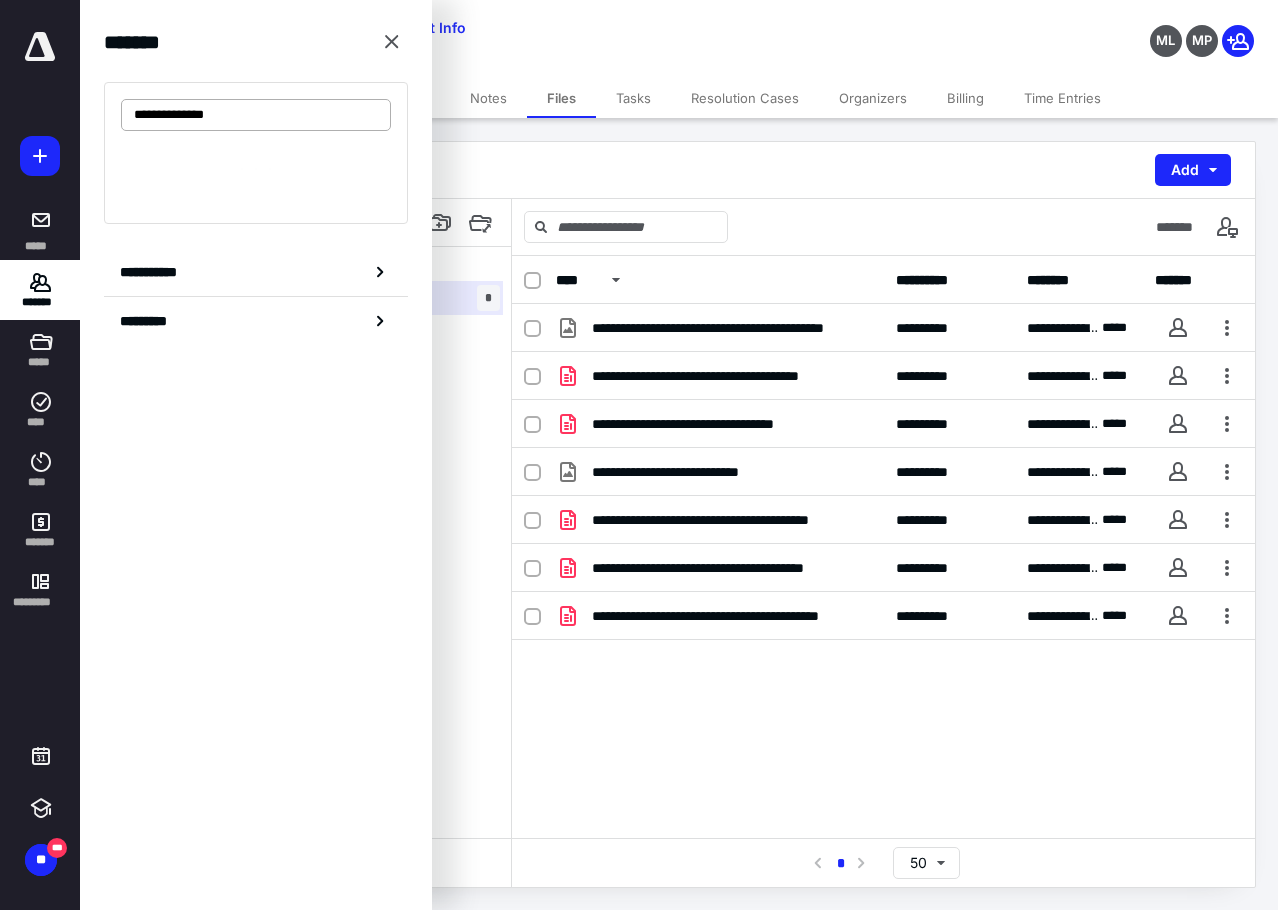 drag, startPoint x: 197, startPoint y: 115, endPoint x: 309, endPoint y: 157, distance: 119.61605 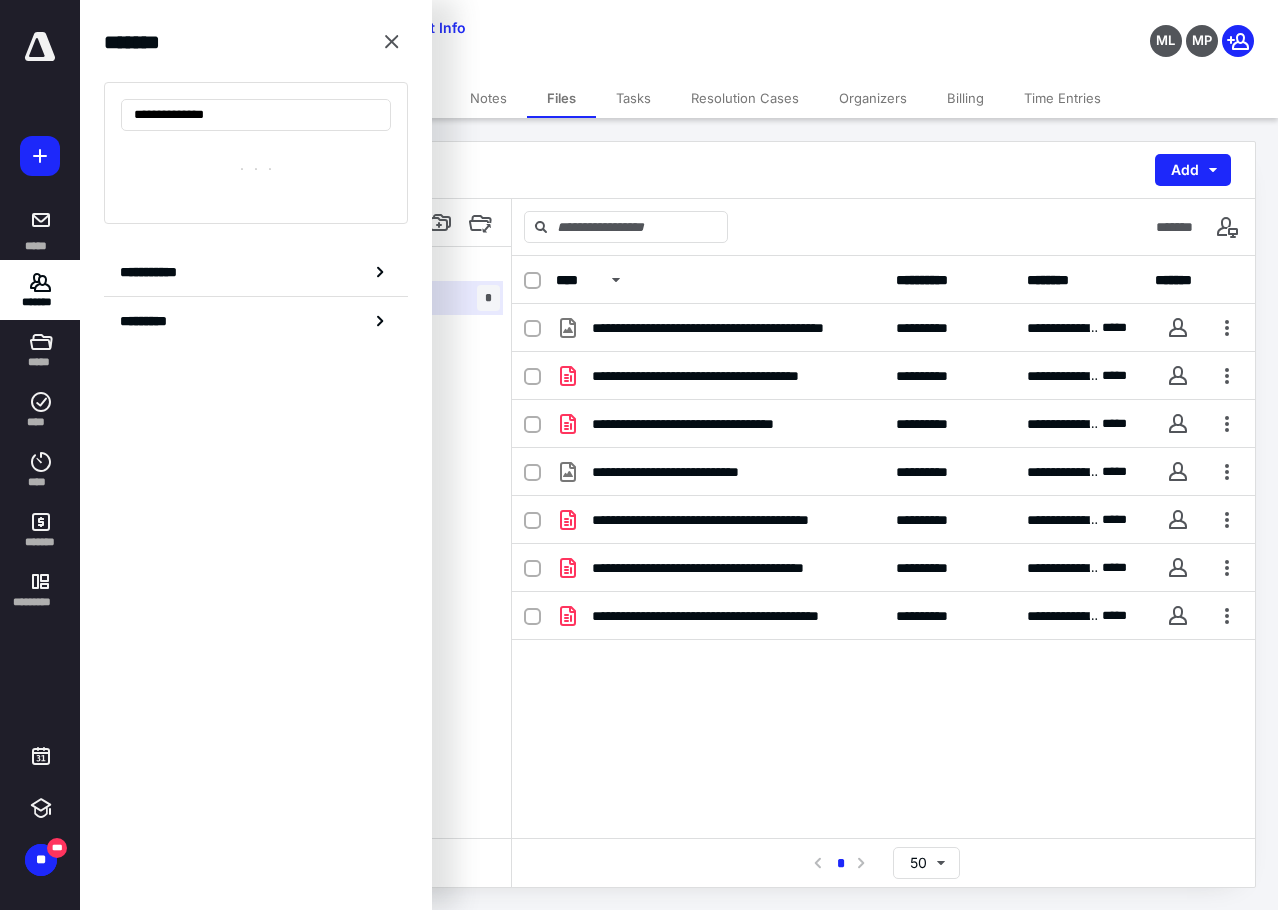 click on "**********" at bounding box center [256, 115] 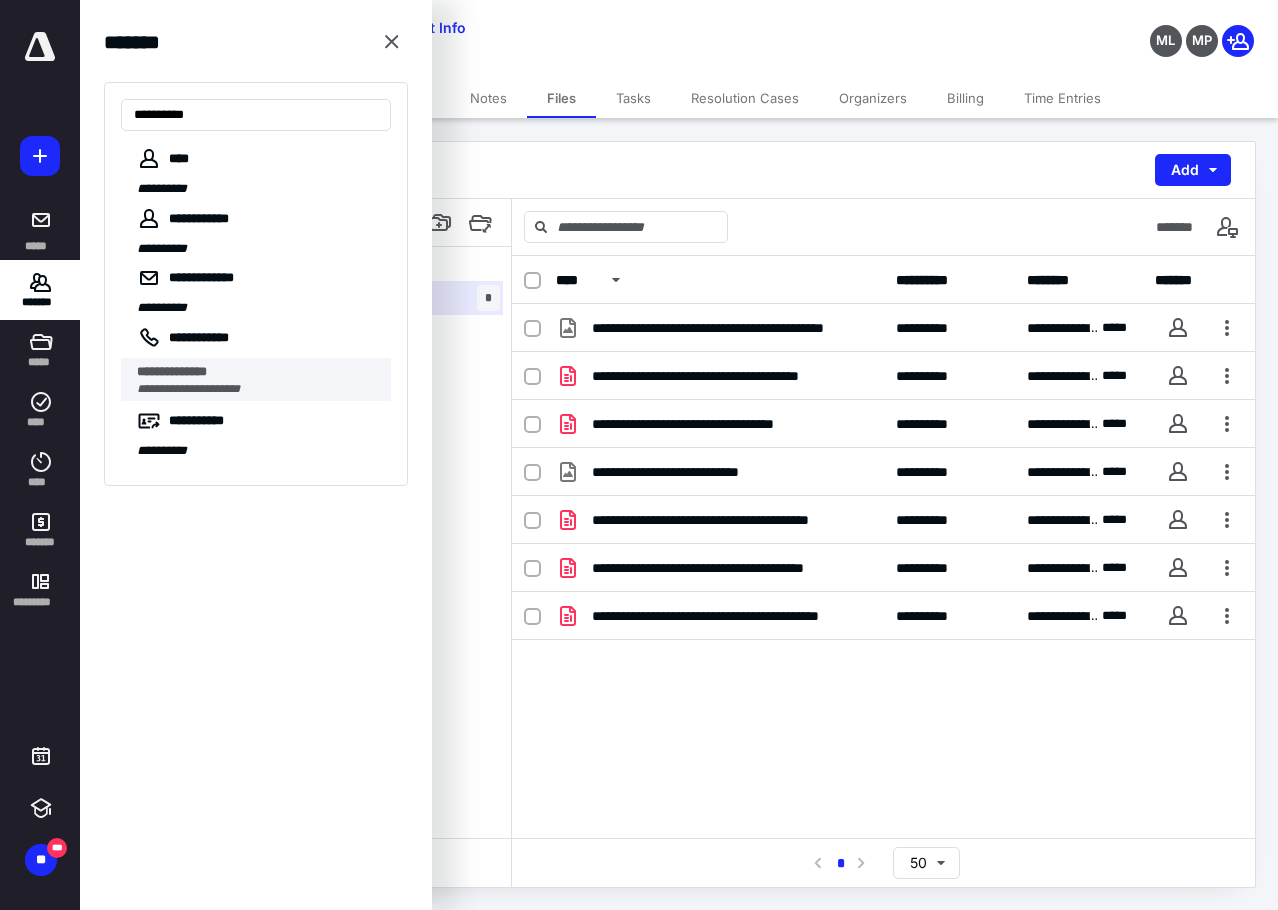 type on "**********" 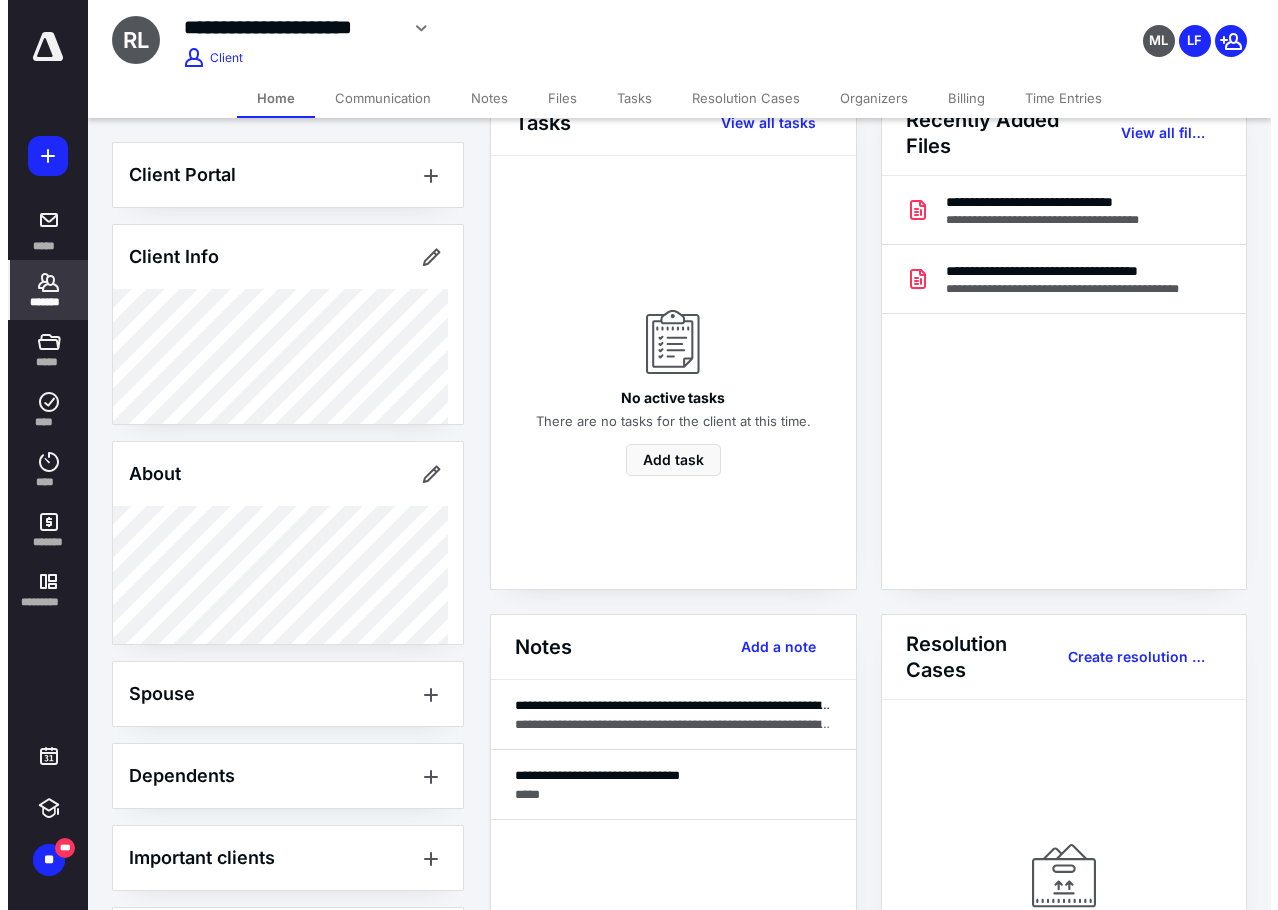 scroll, scrollTop: 100, scrollLeft: 0, axis: vertical 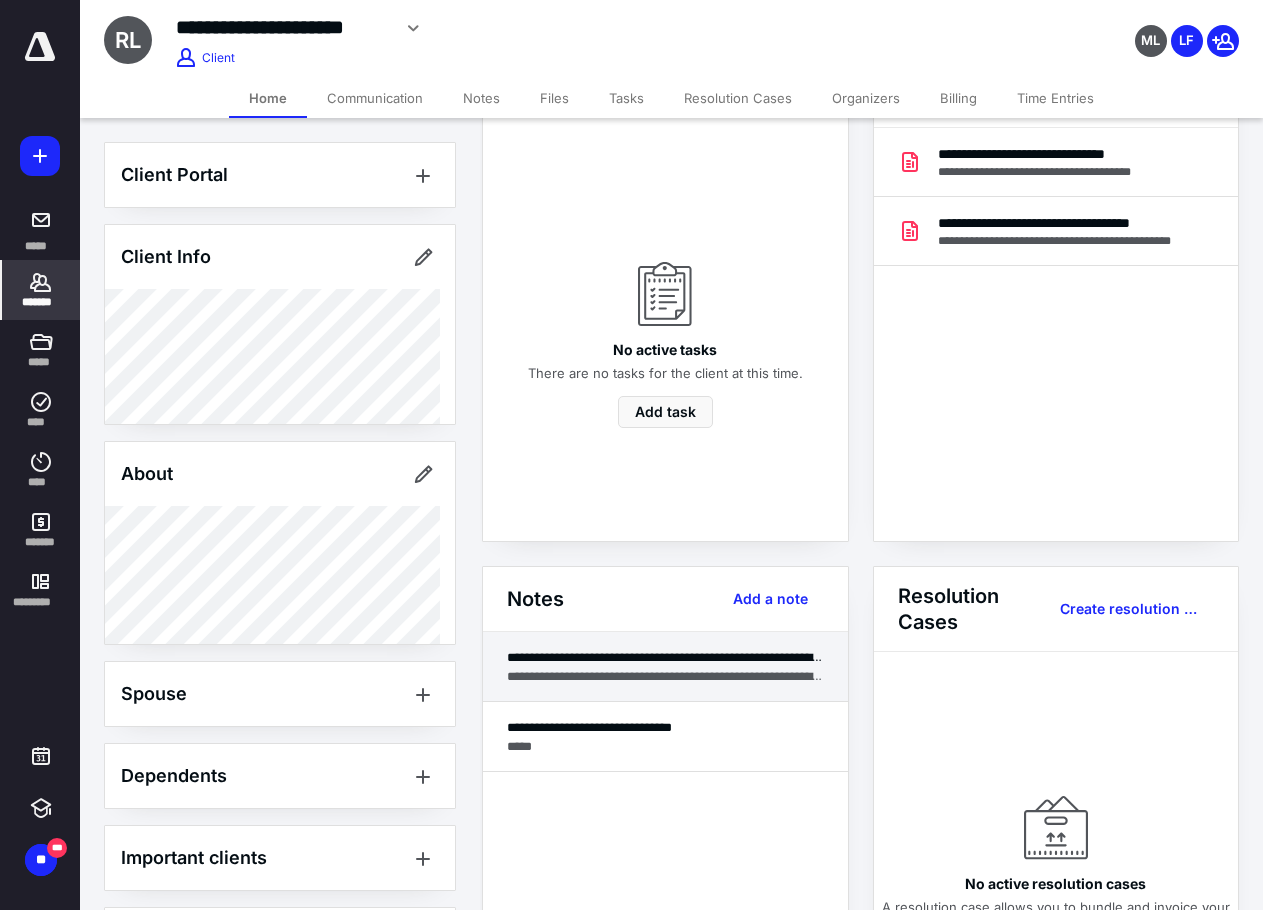 click on "**********" at bounding box center (665, 657) 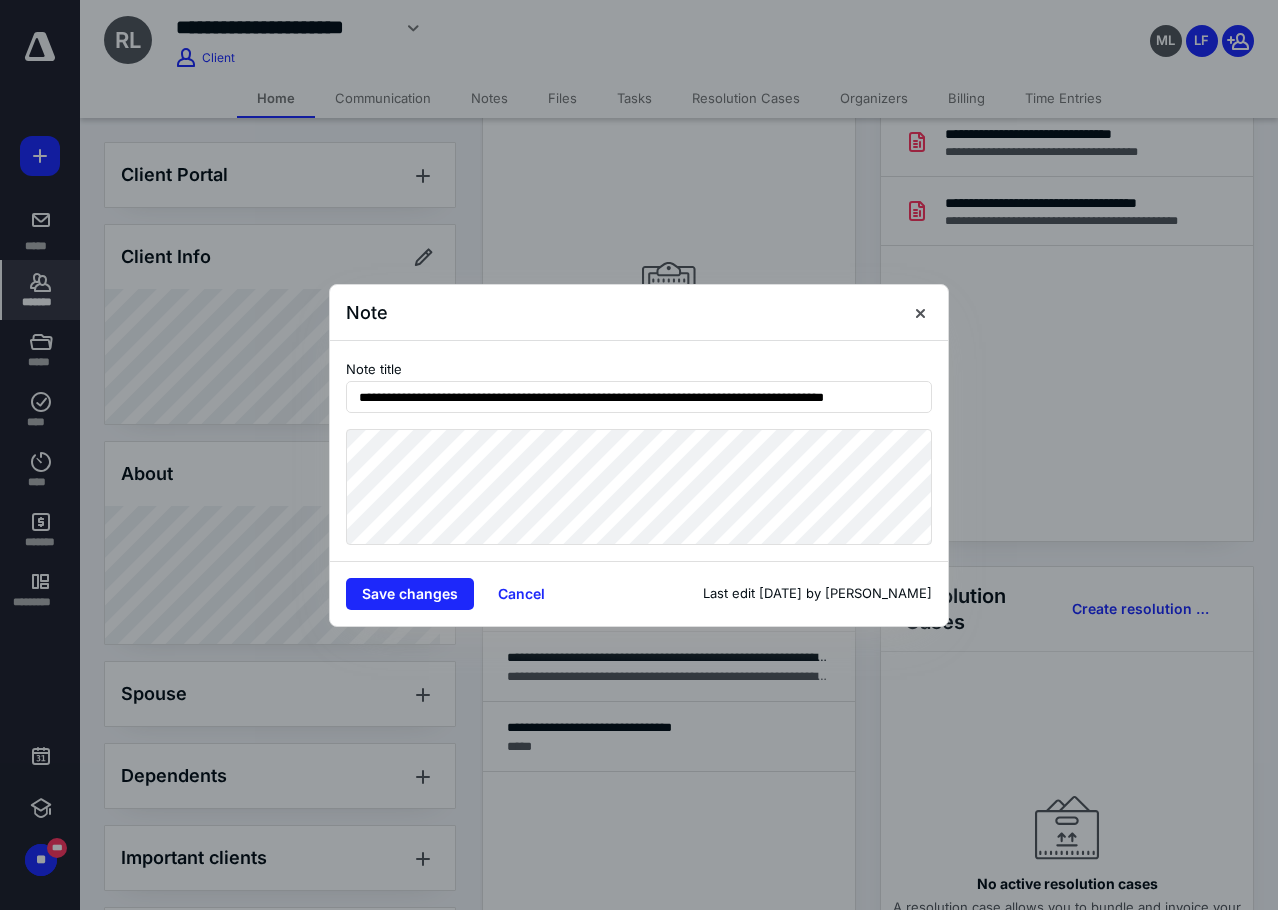 scroll, scrollTop: 0, scrollLeft: 8, axis: horizontal 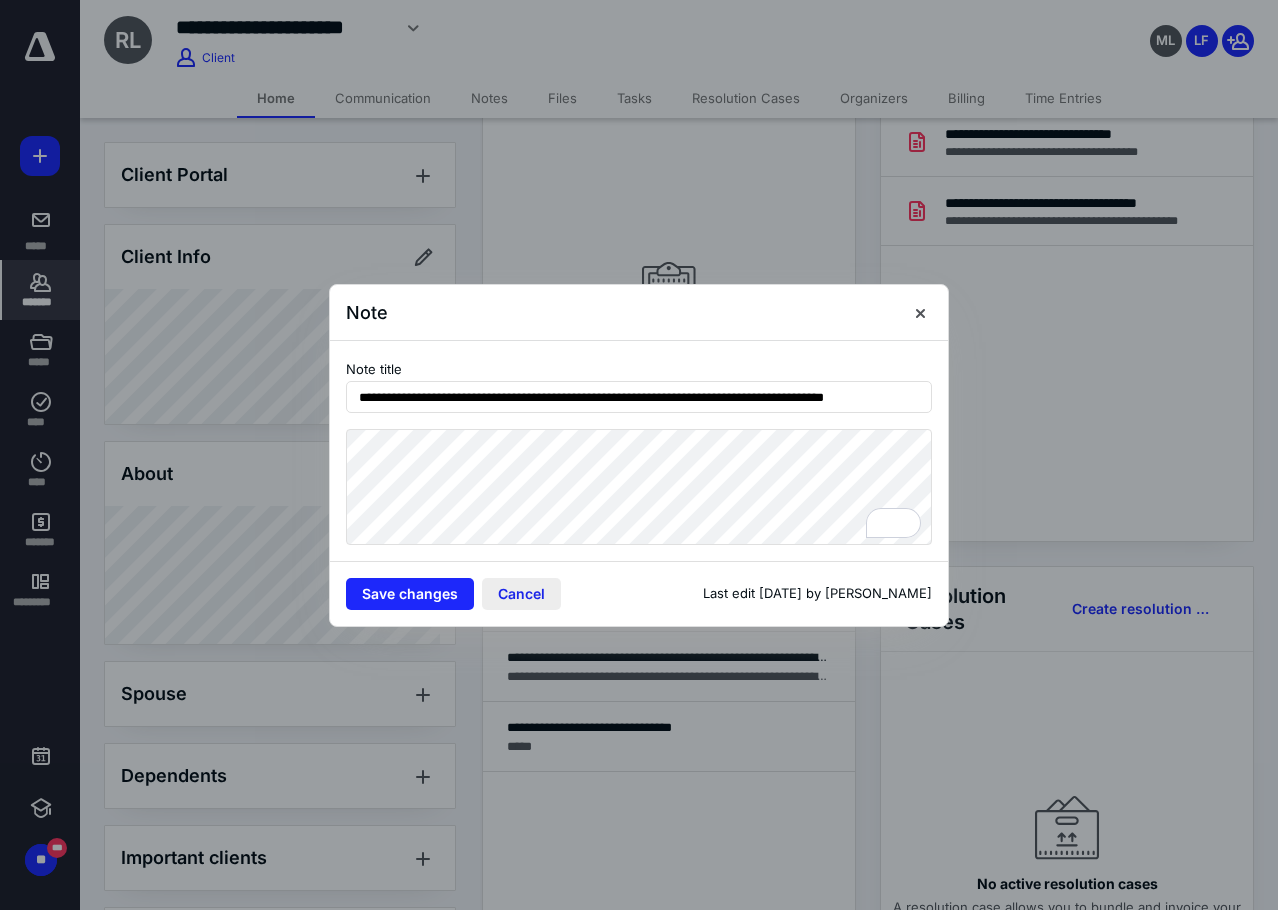 click on "Cancel" at bounding box center [521, 594] 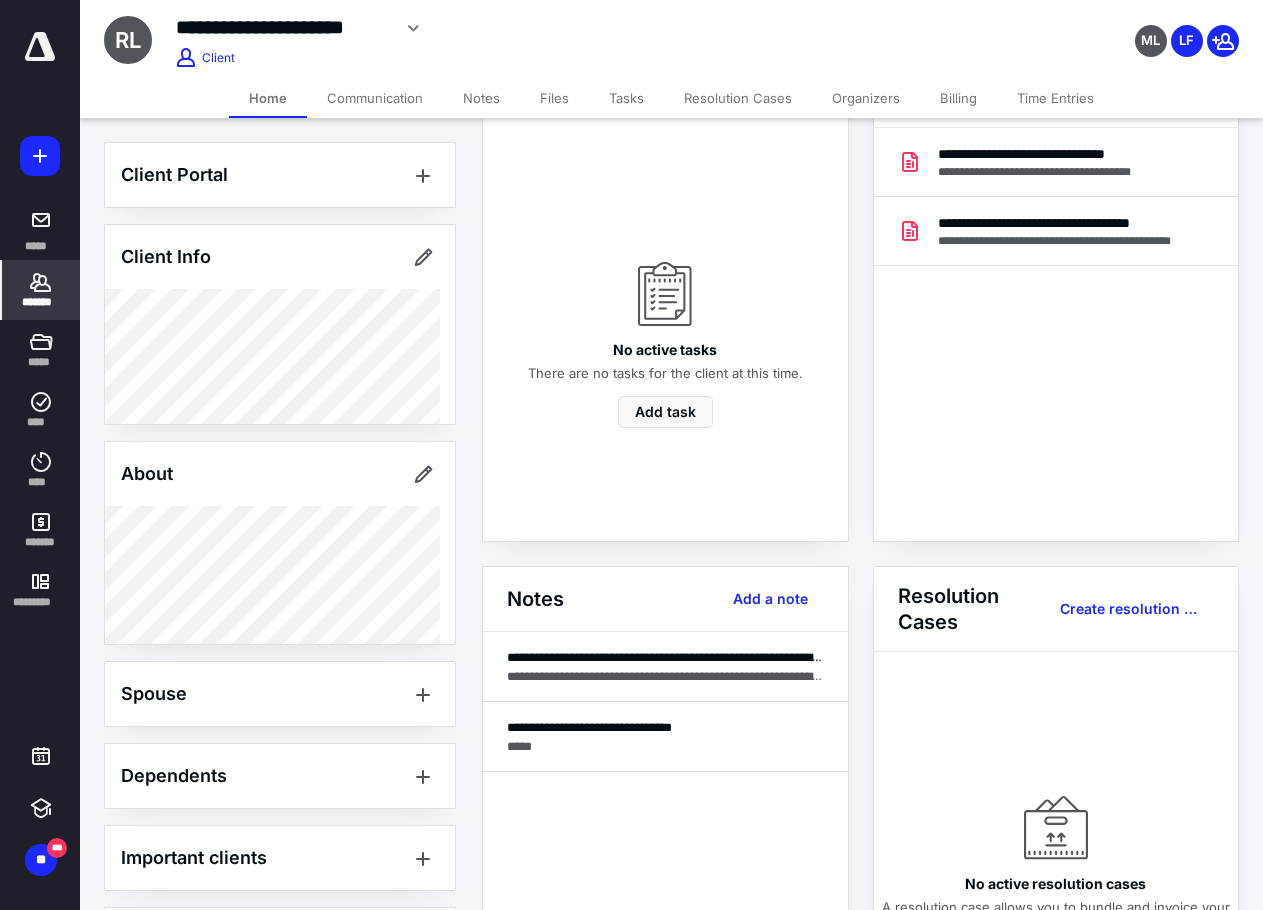 click on "Files" at bounding box center [554, 98] 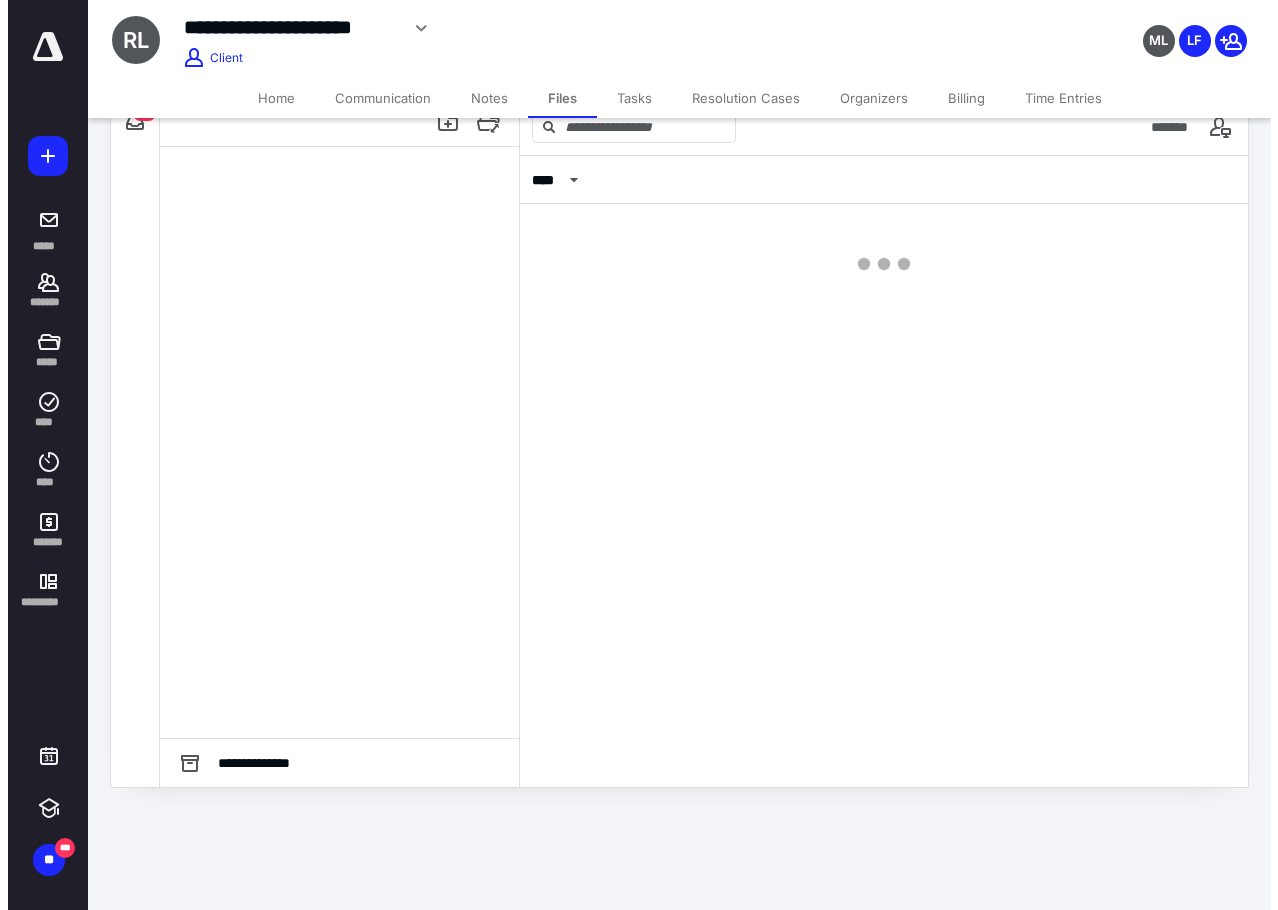 scroll, scrollTop: 0, scrollLeft: 0, axis: both 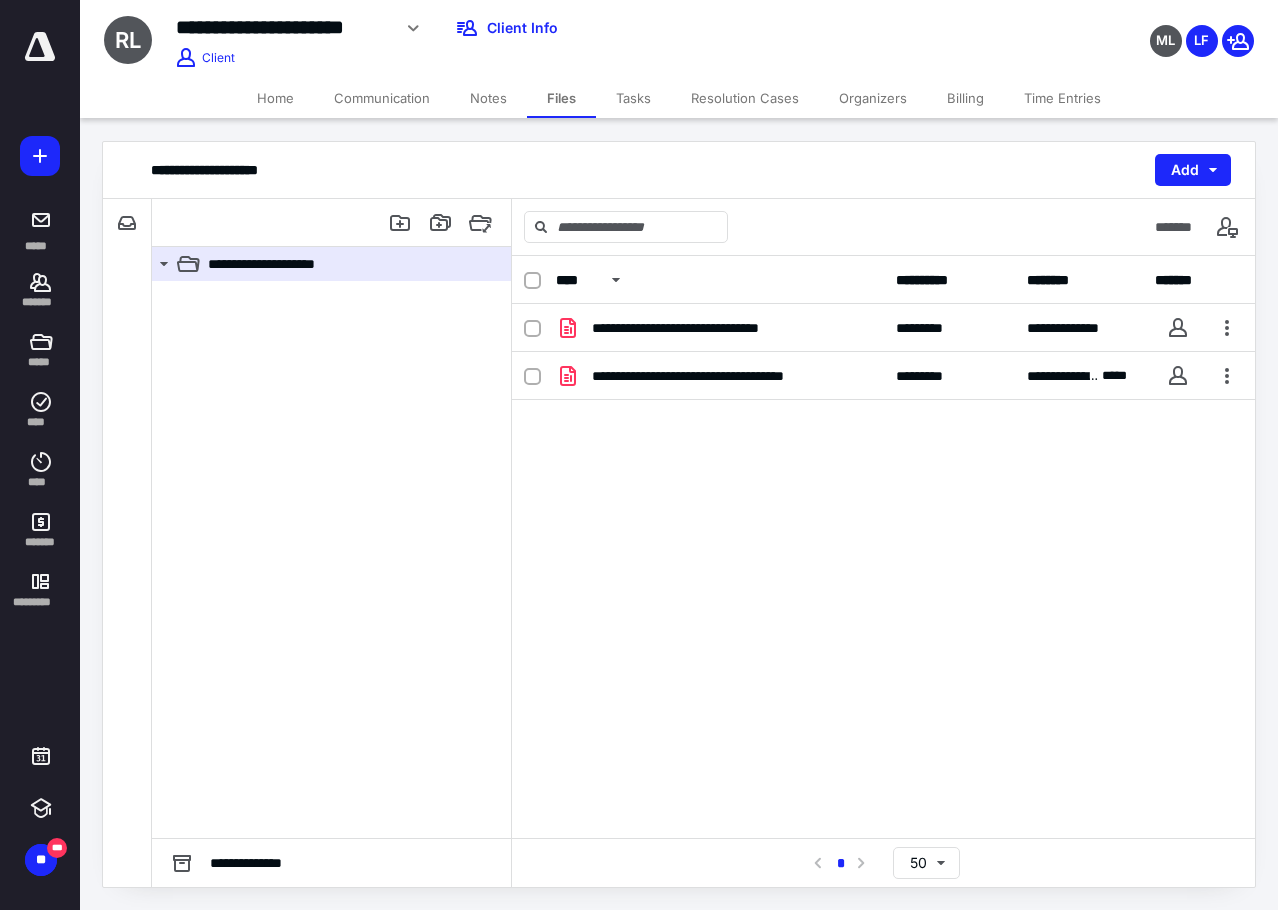 click on "Files" at bounding box center (561, 98) 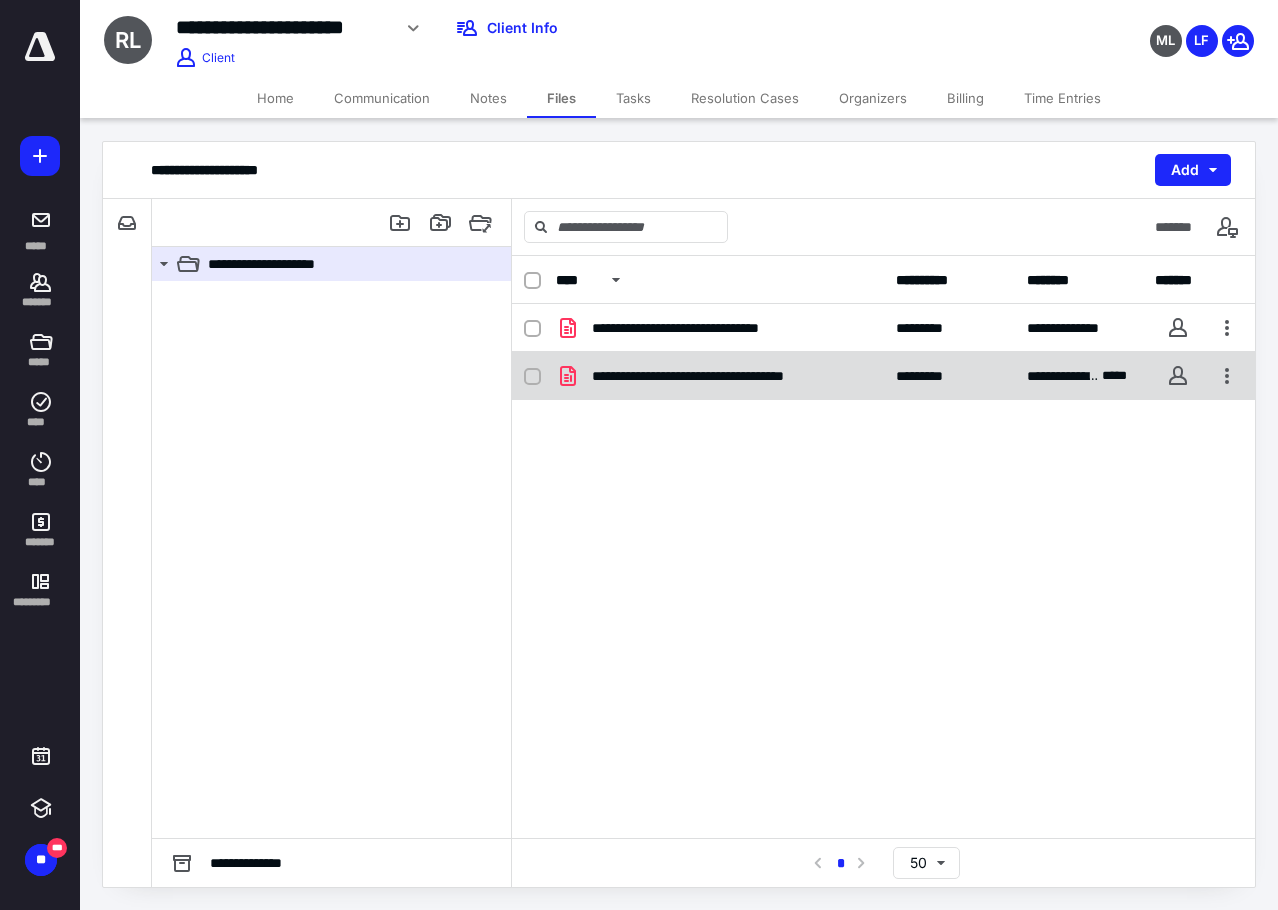 click on "**********" at bounding box center (723, 376) 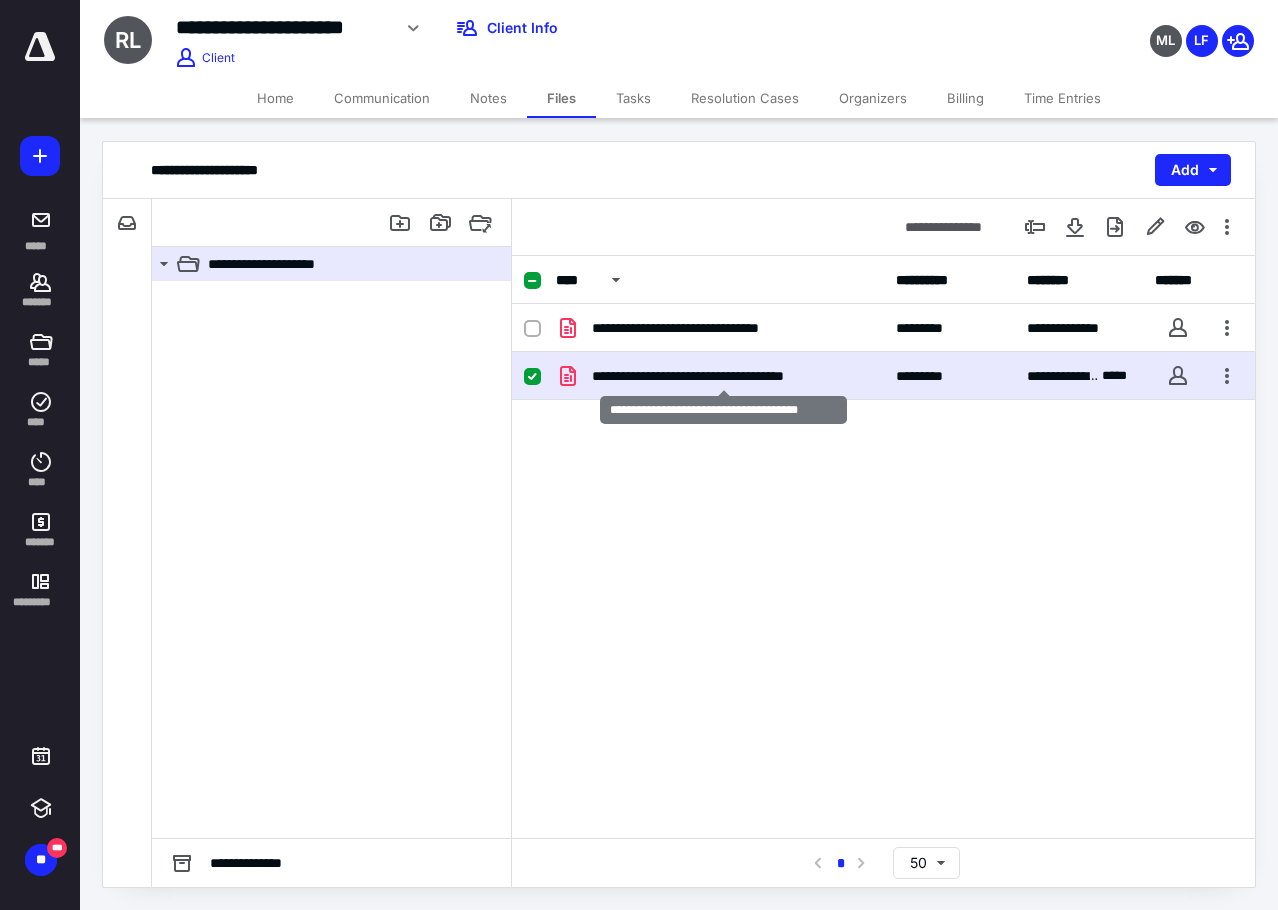 click on "**********" at bounding box center (723, 376) 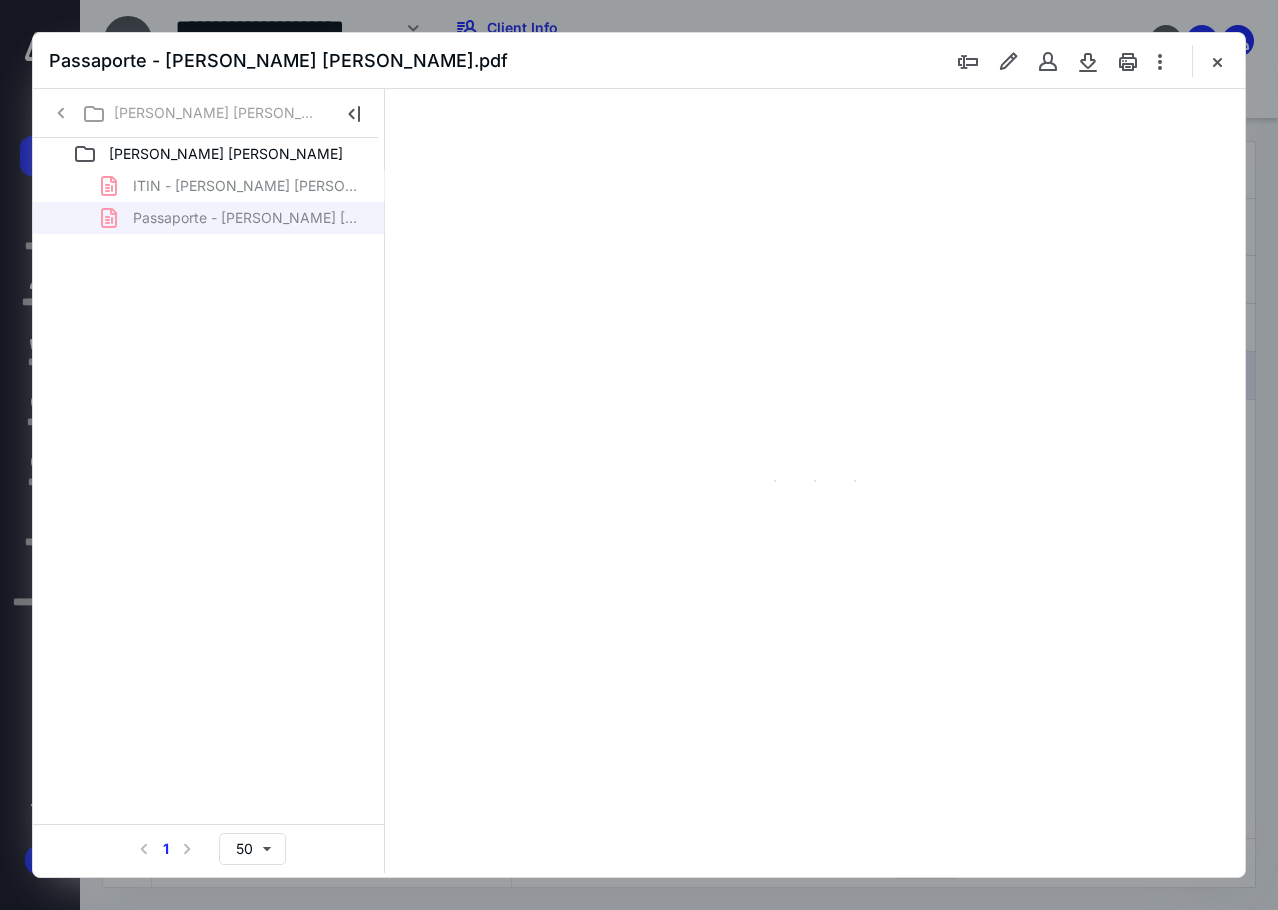 scroll, scrollTop: 0, scrollLeft: 0, axis: both 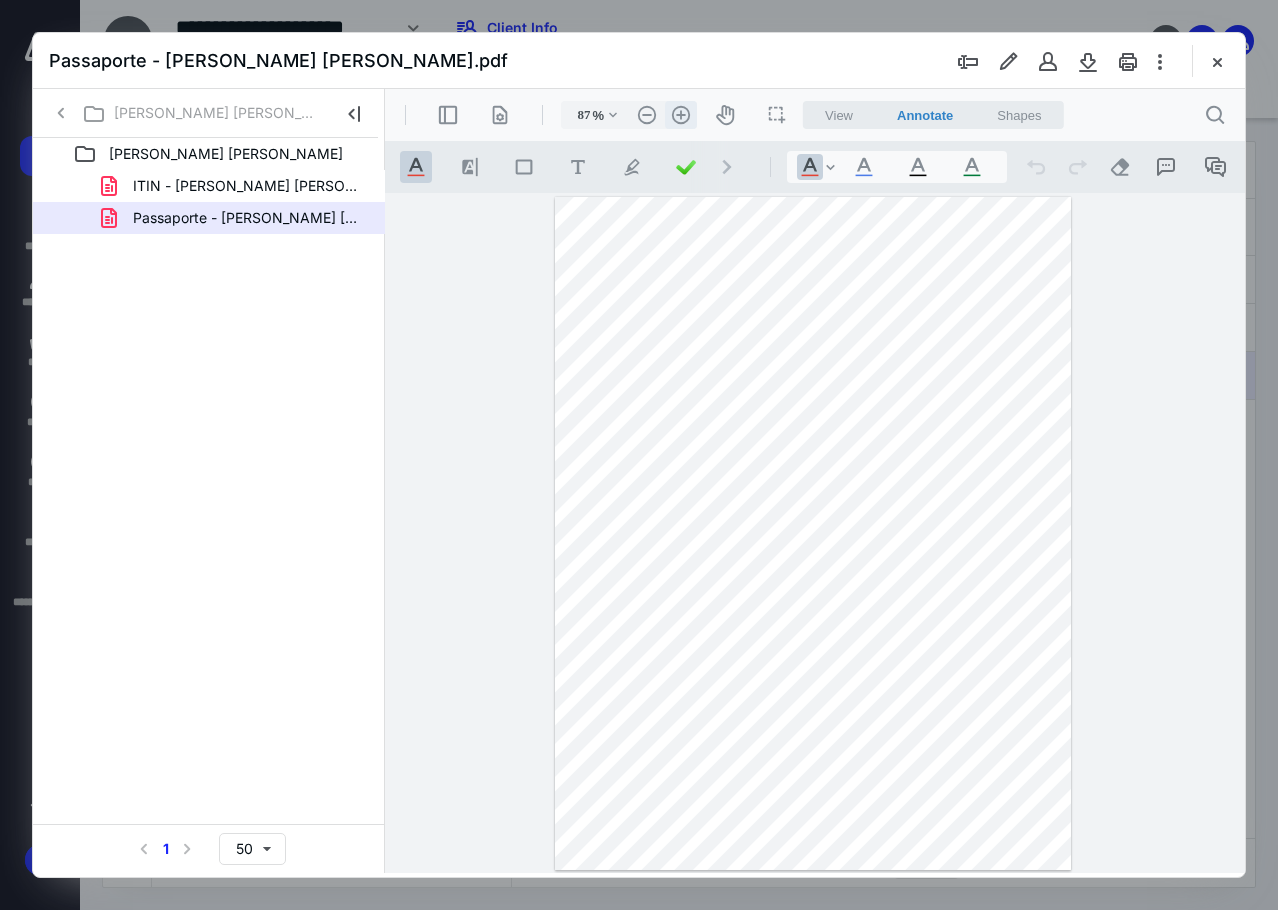 click on ".cls-1{fill:#abb0c4;} icon - header - zoom - in - line" at bounding box center (681, 115) 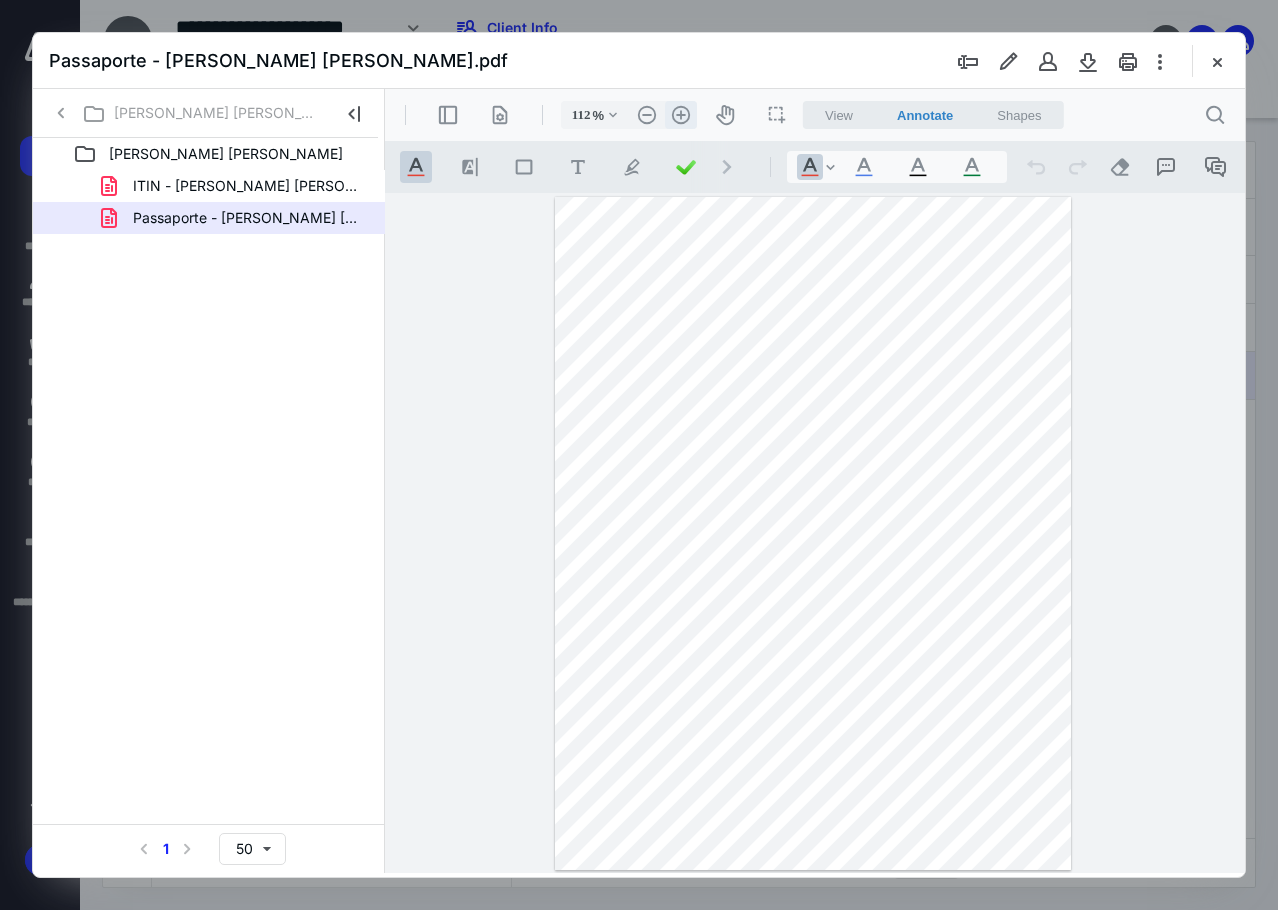 click on ".cls-1{fill:#abb0c4;} icon - header - zoom - in - line" at bounding box center (681, 115) 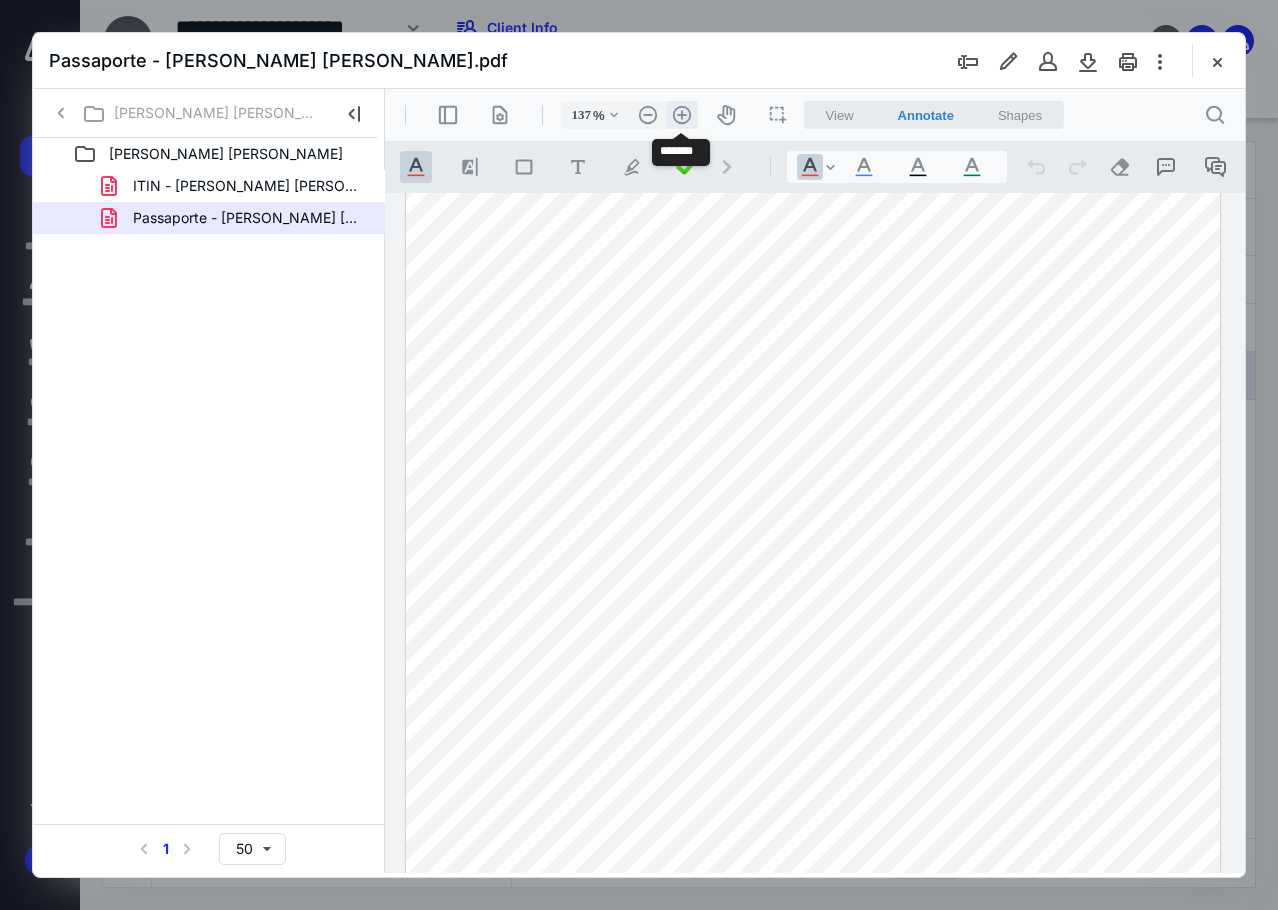 scroll, scrollTop: 165, scrollLeft: 0, axis: vertical 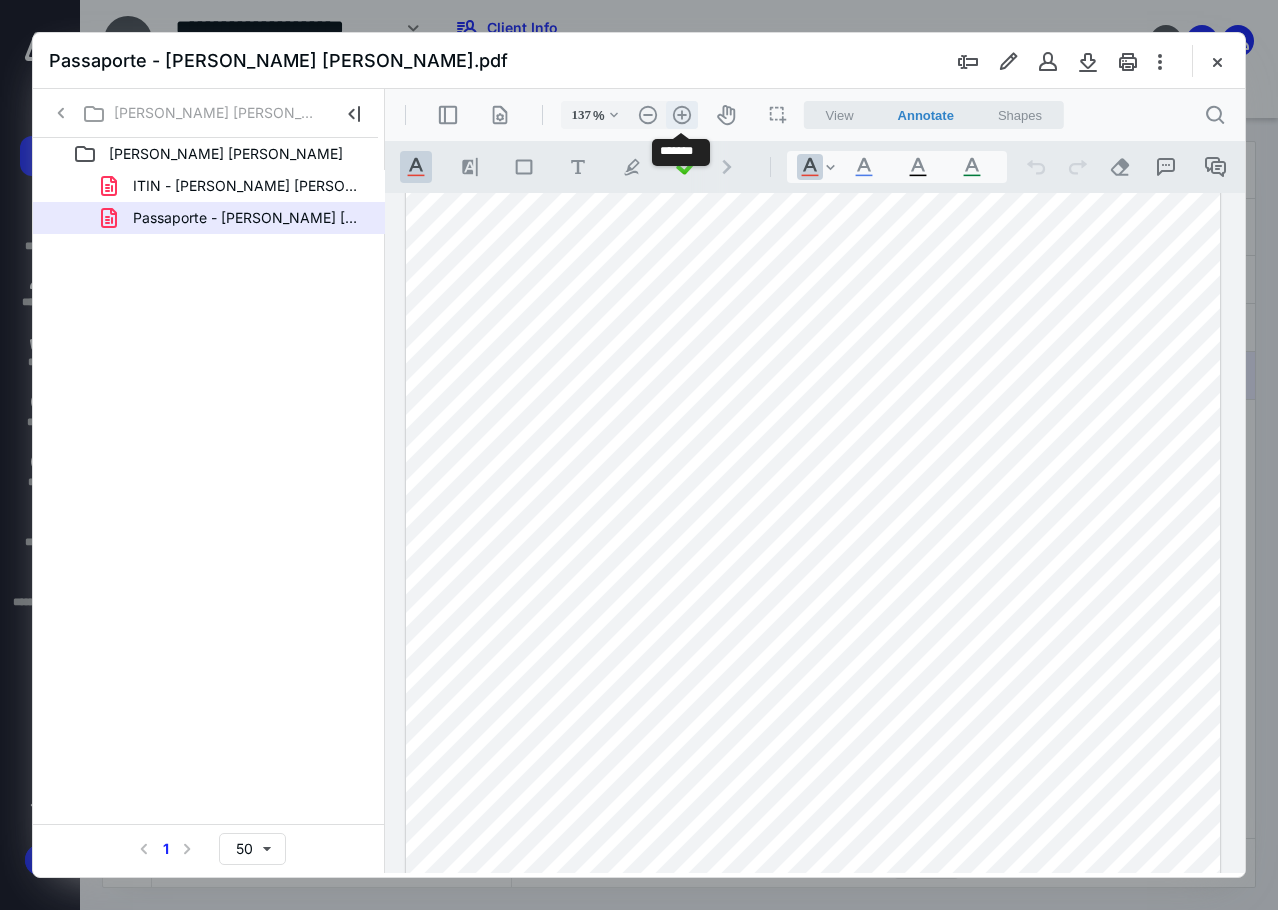 click on ".cls-1{fill:#abb0c4;} icon - header - zoom - in - line" at bounding box center (682, 115) 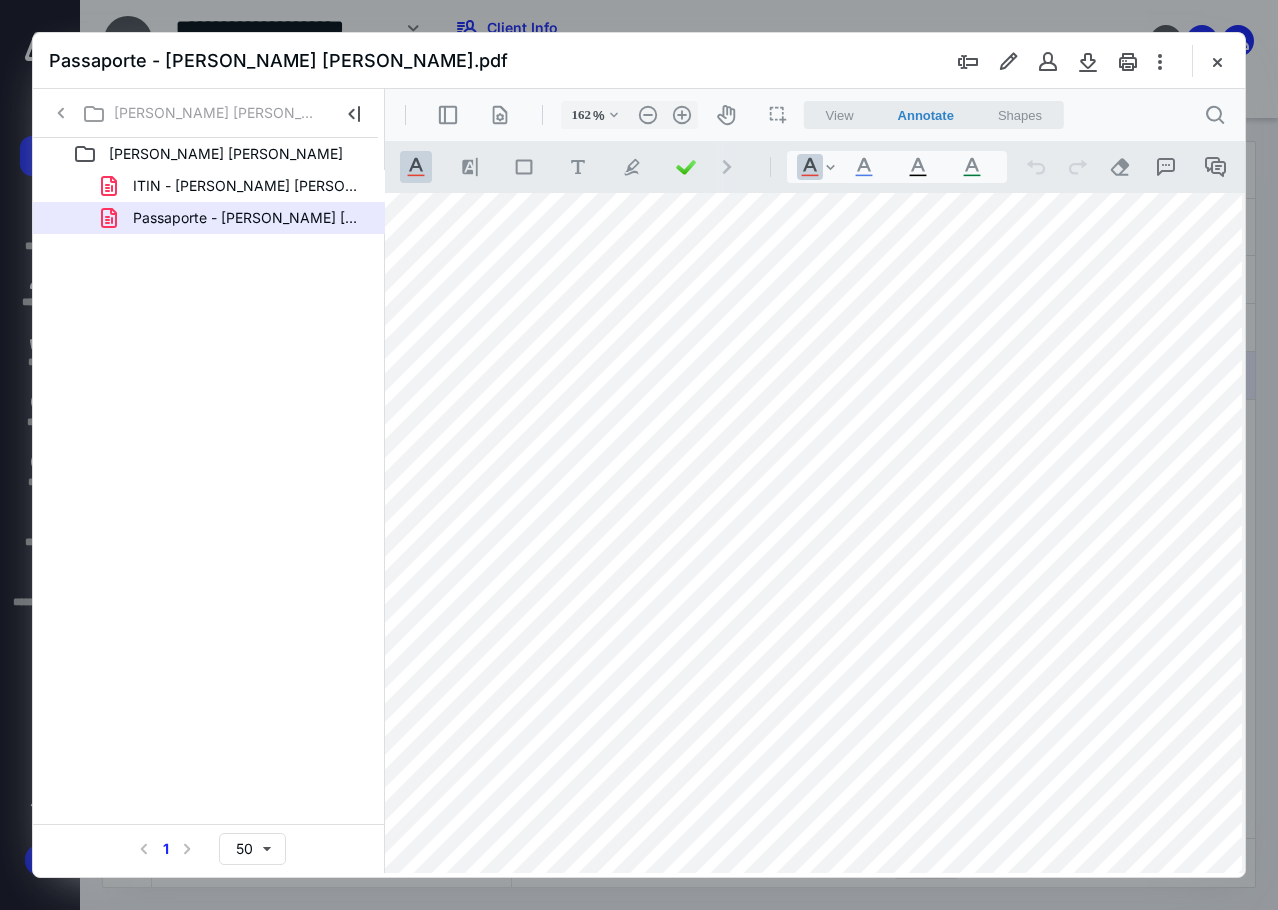 scroll, scrollTop: 493, scrollLeft: 63, axis: both 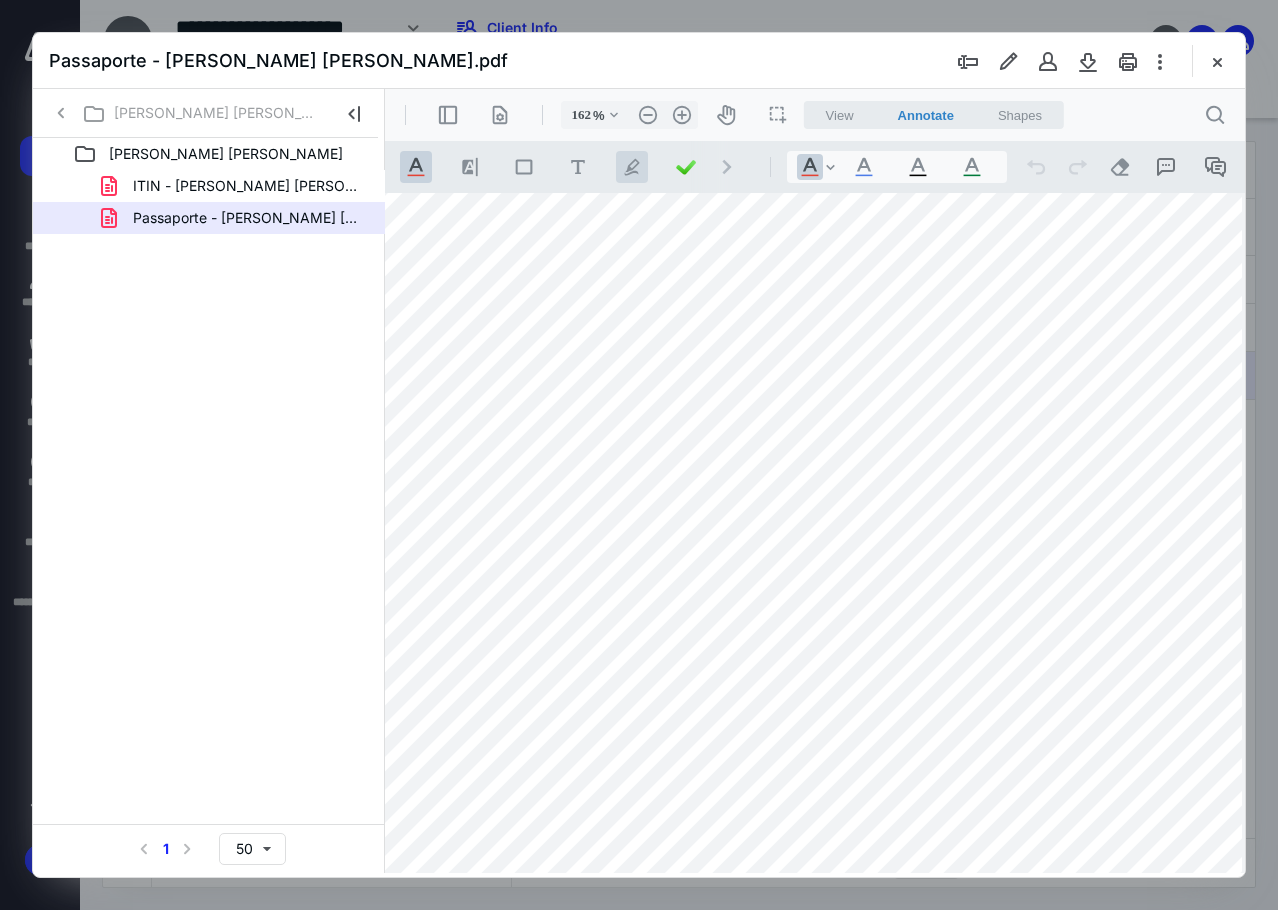 drag, startPoint x: 500, startPoint y: 287, endPoint x: 634, endPoint y: 180, distance: 171.47887 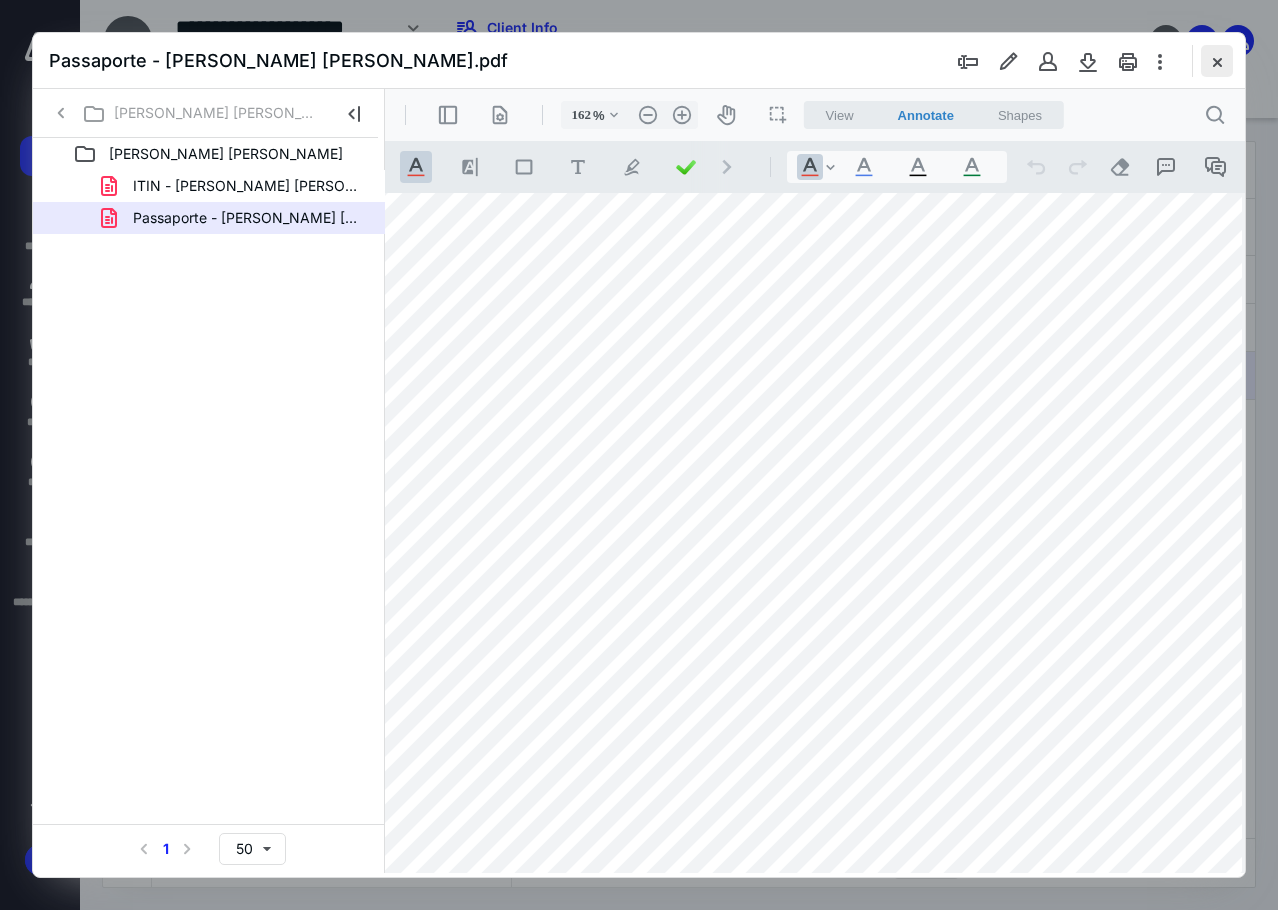 click at bounding box center [1217, 61] 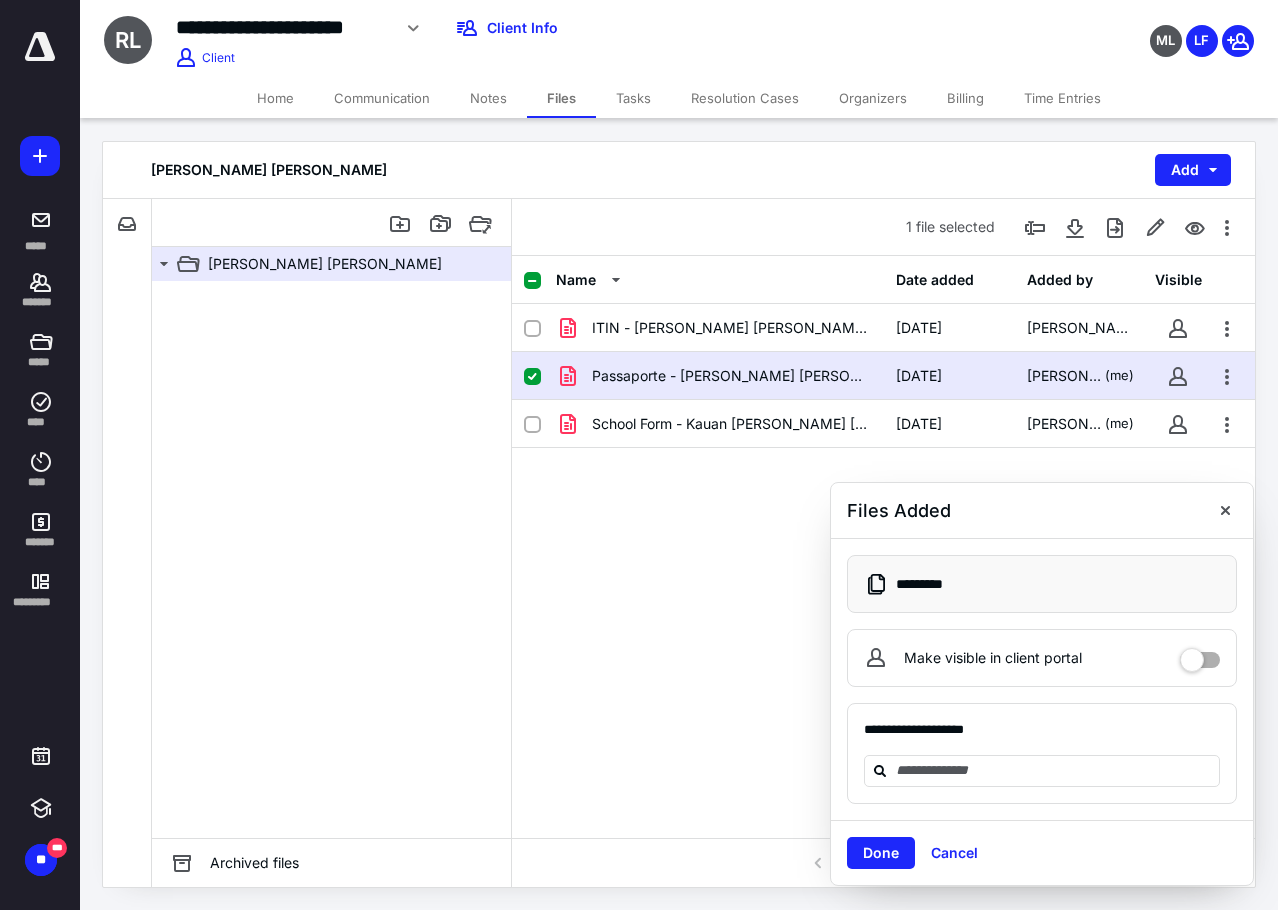 click at bounding box center [331, 559] 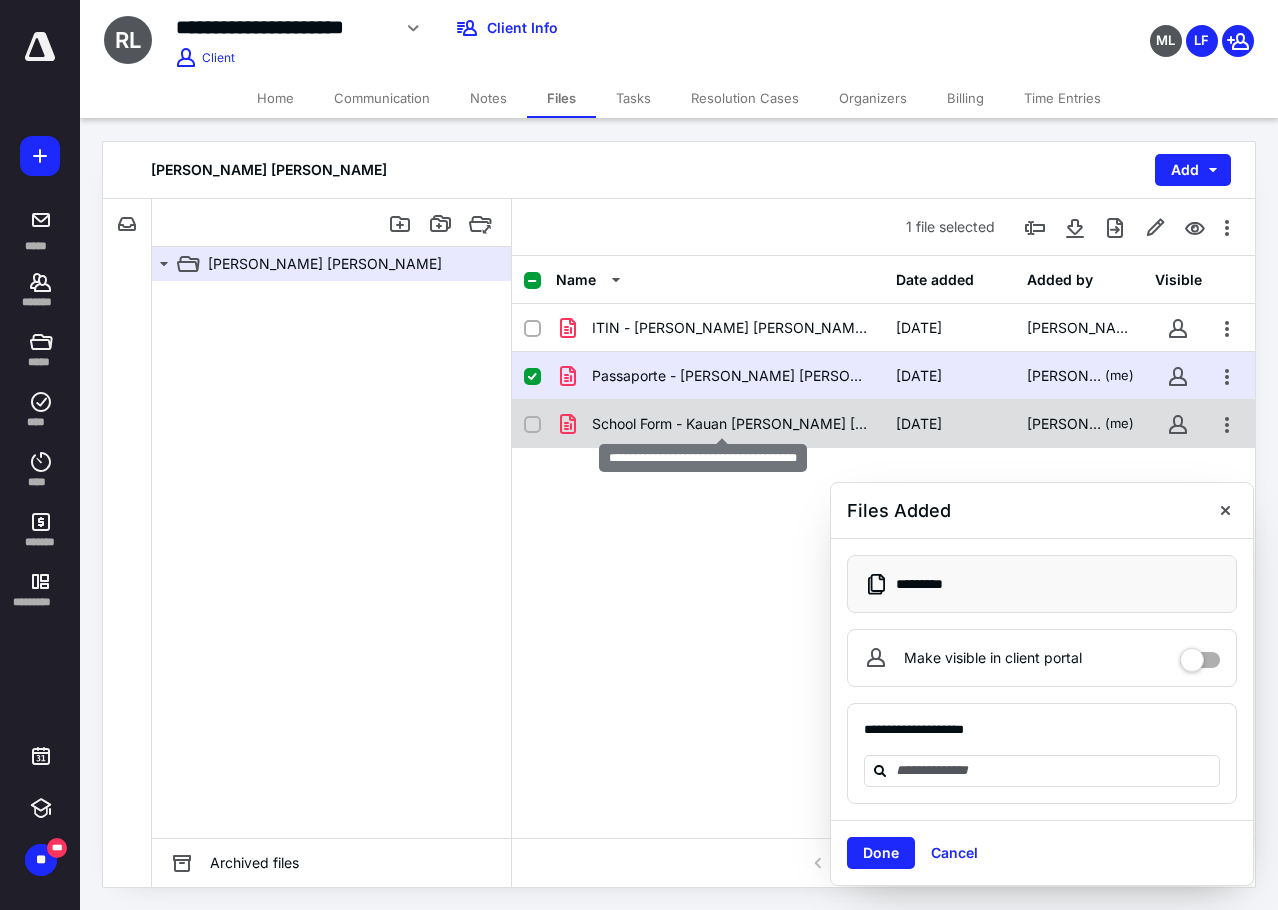 click on "School Form - Kauan [PERSON_NAME] [PERSON_NAME].pdf" at bounding box center (732, 424) 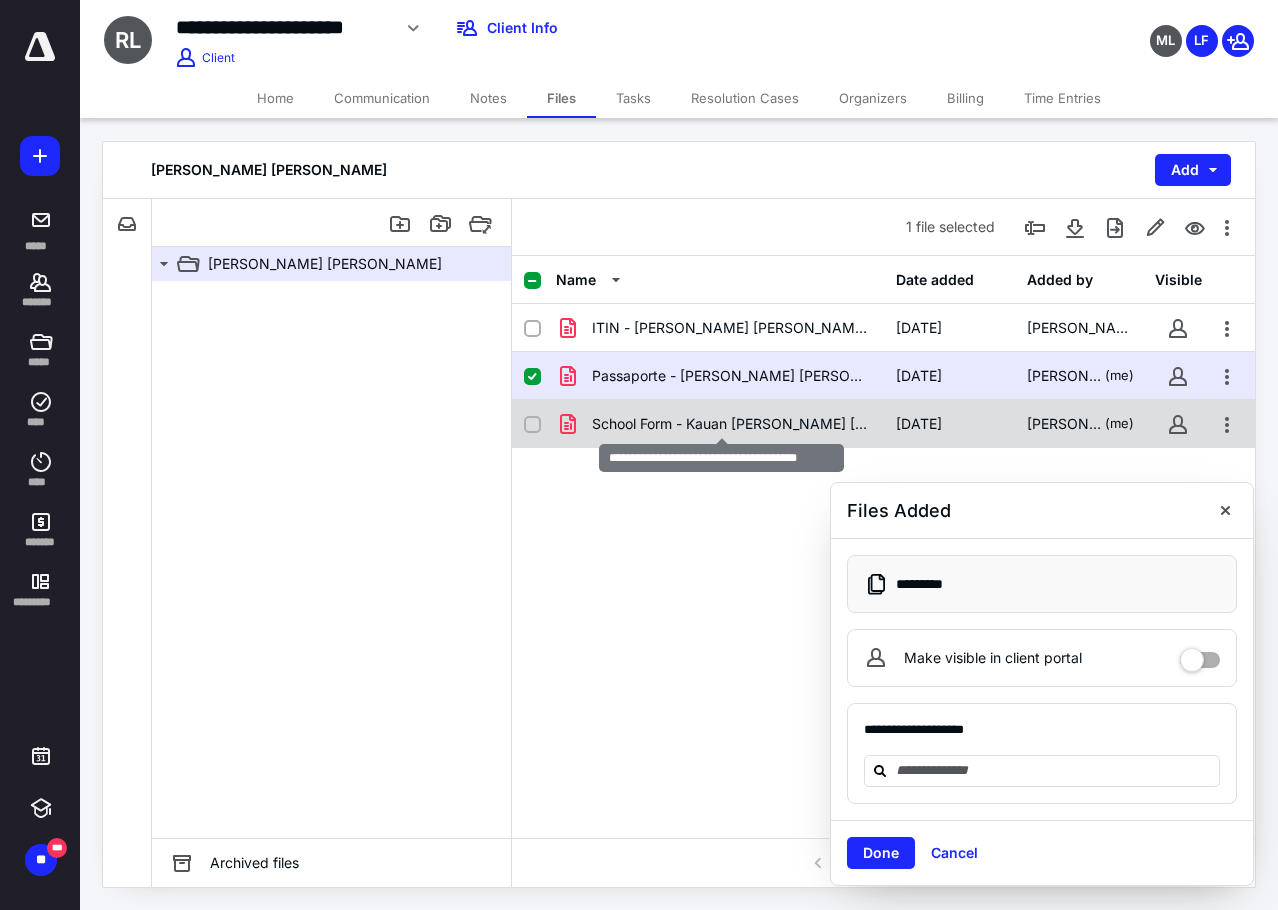 click on "School Form - Kauan [PERSON_NAME] [PERSON_NAME].pdf" at bounding box center (732, 424) 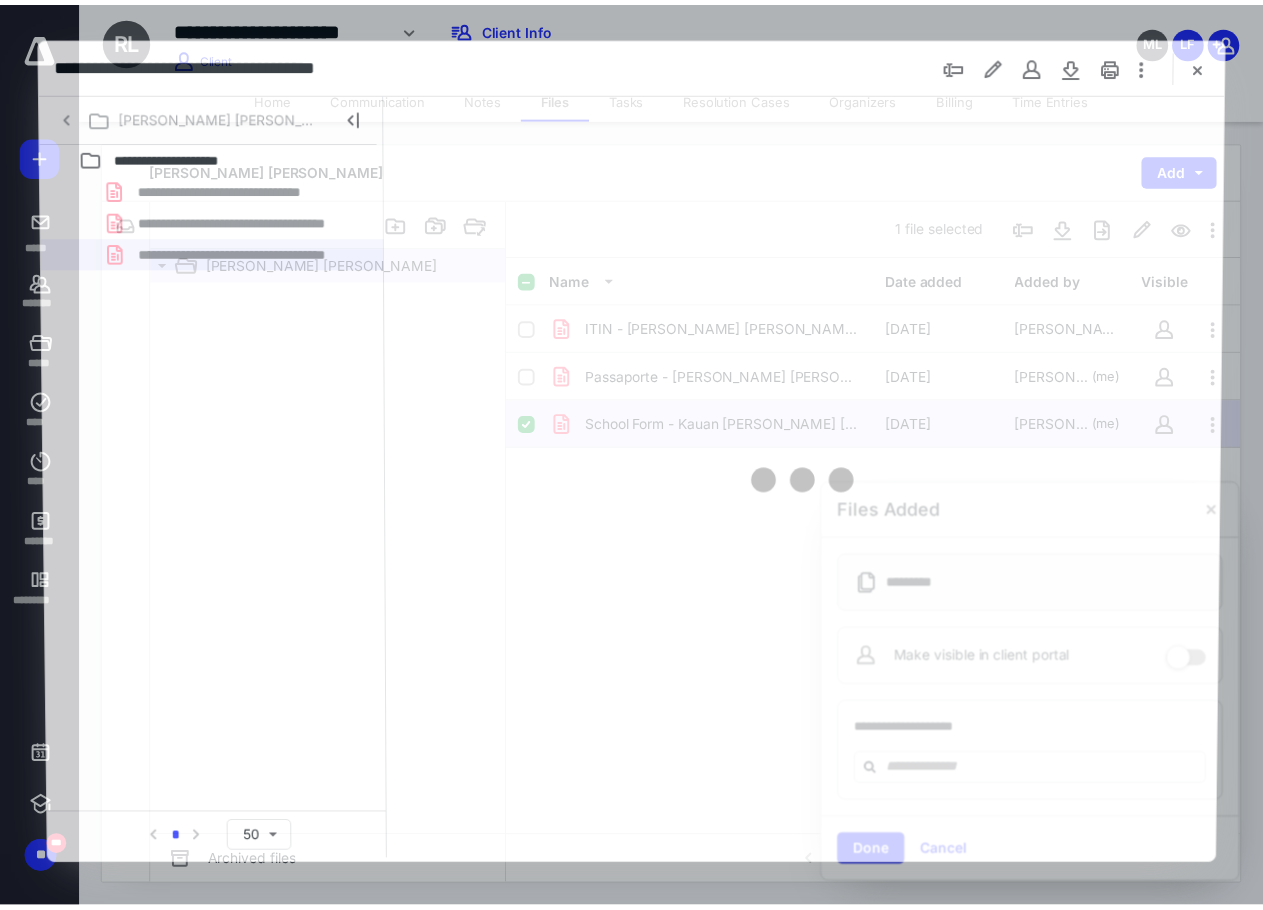 scroll, scrollTop: 0, scrollLeft: 0, axis: both 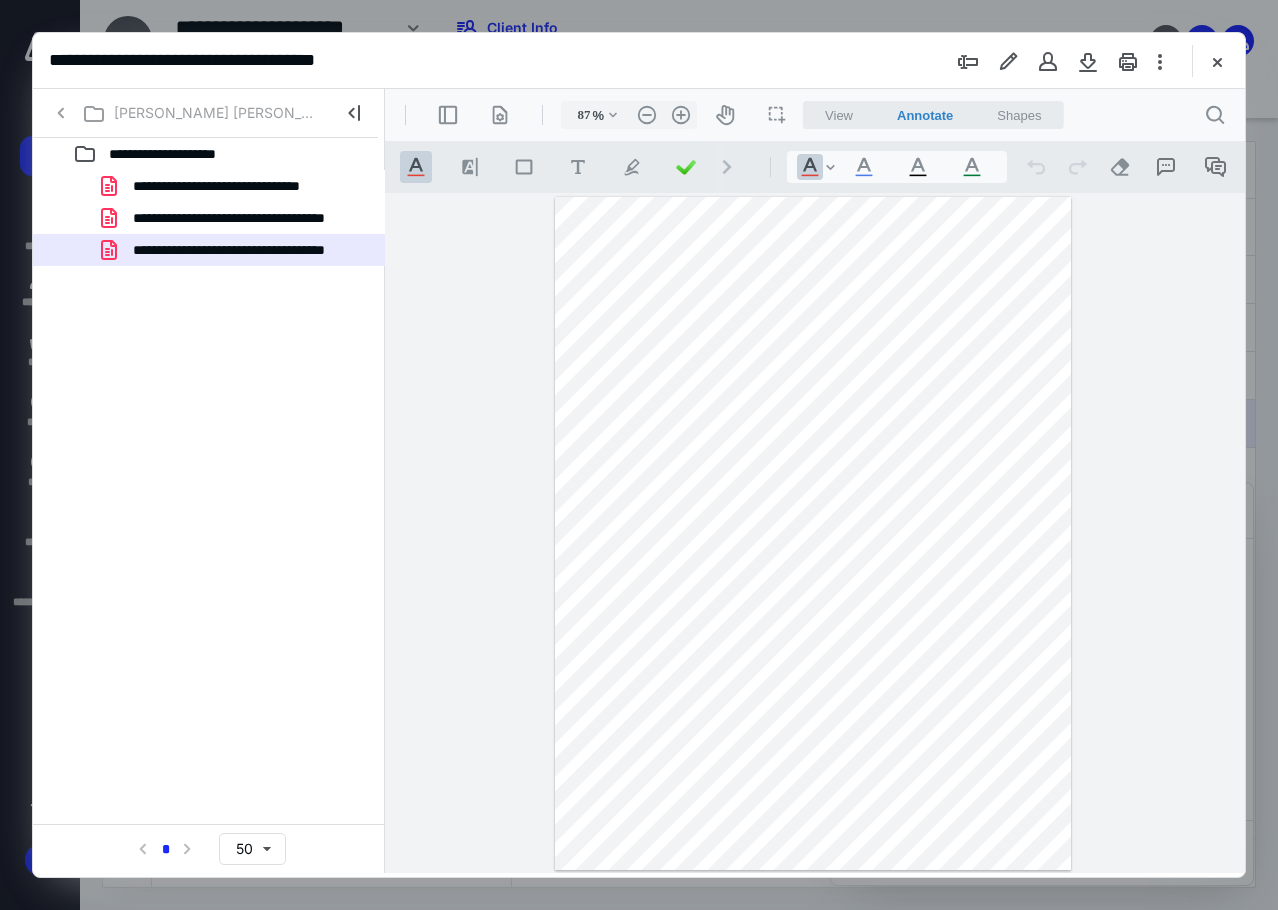 click on "**********" at bounding box center (209, 505) 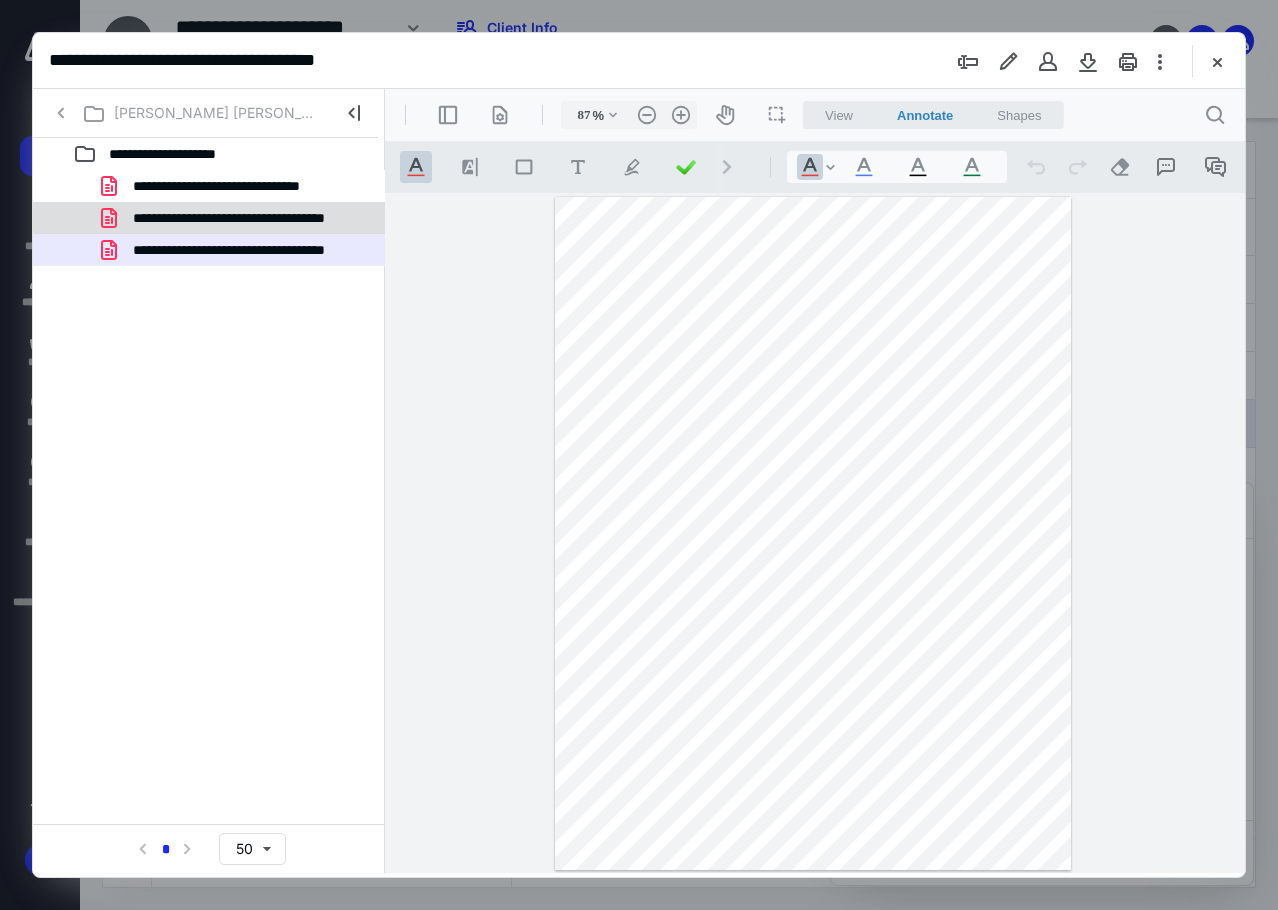 click on "**********" at bounding box center [249, 218] 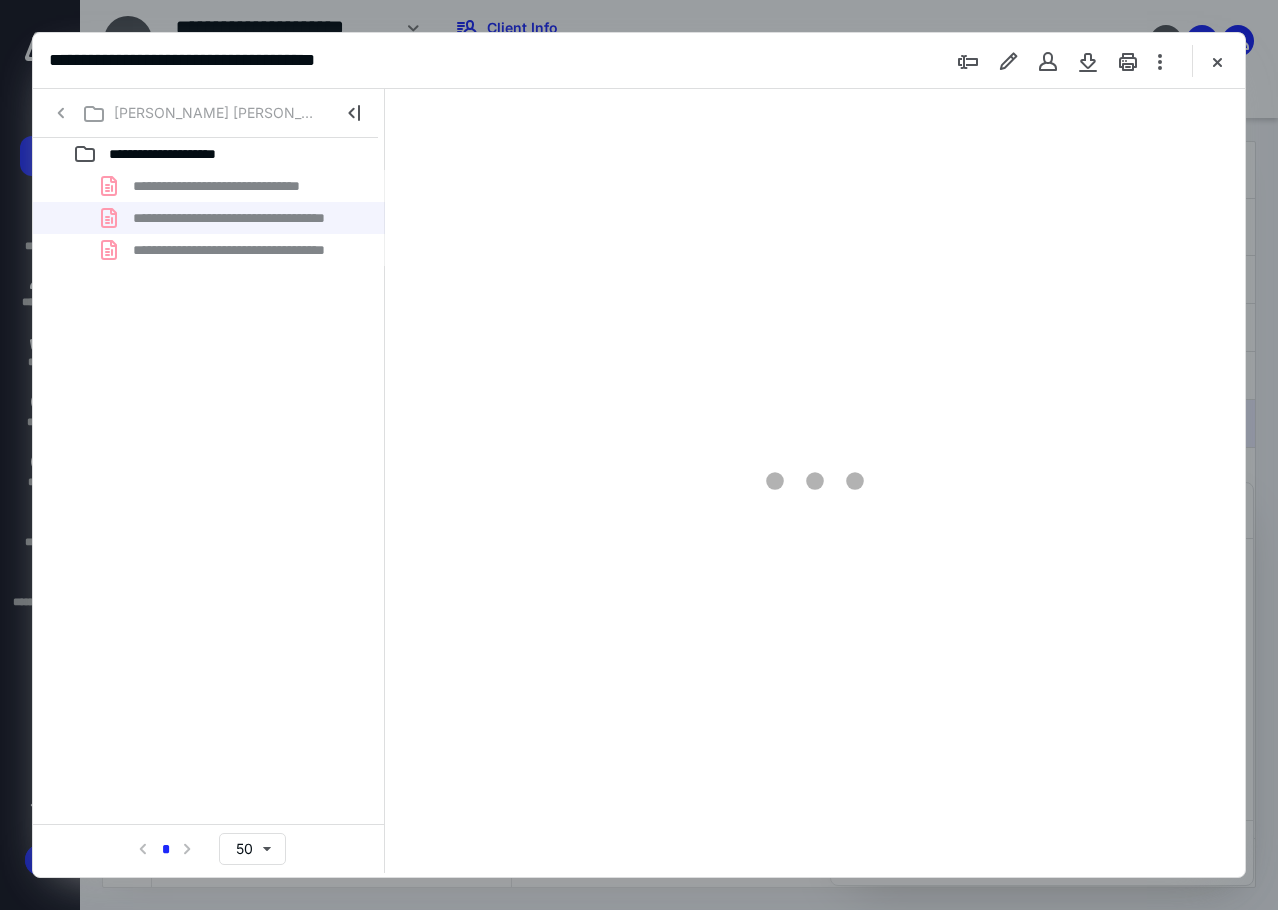 type on "87" 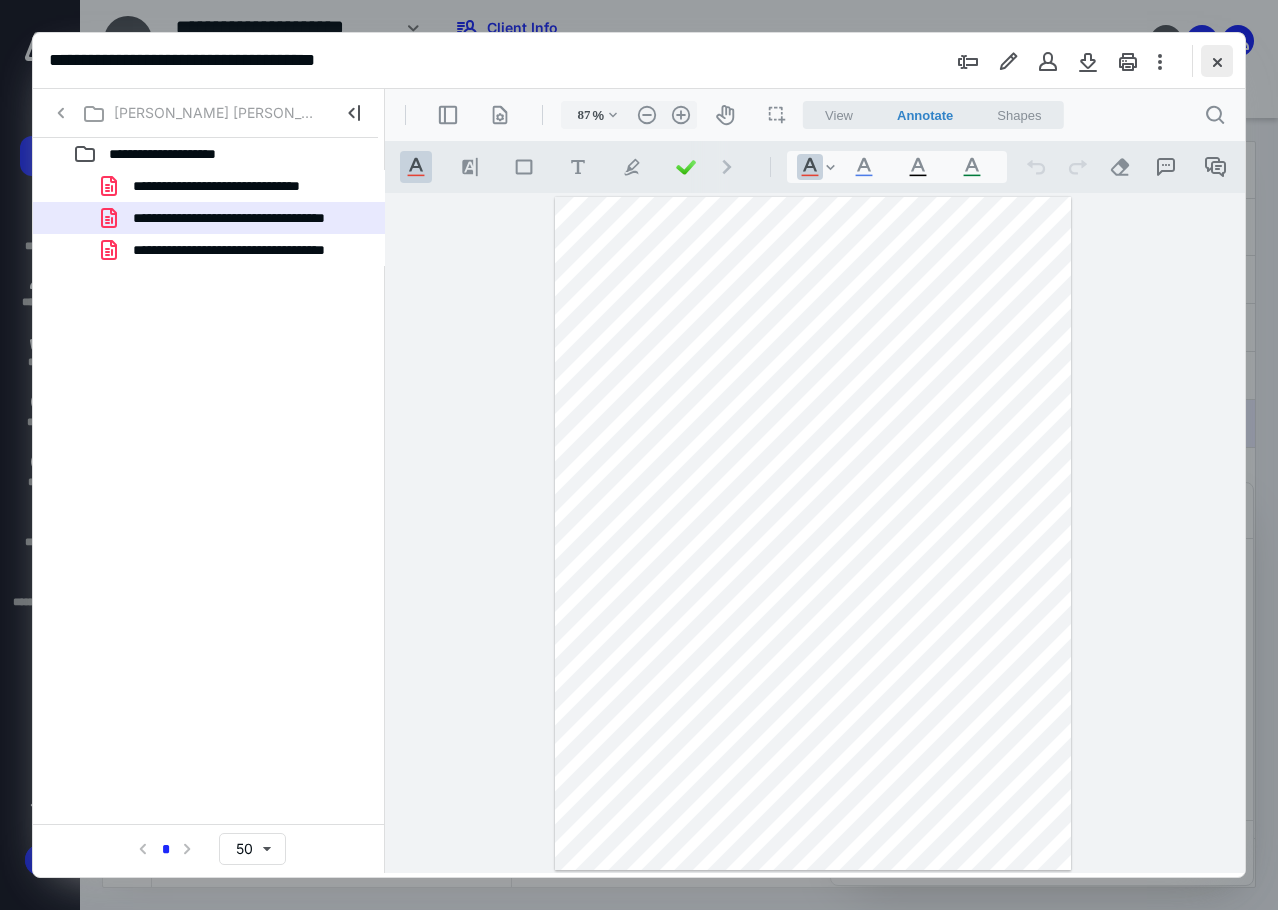 click at bounding box center (1217, 61) 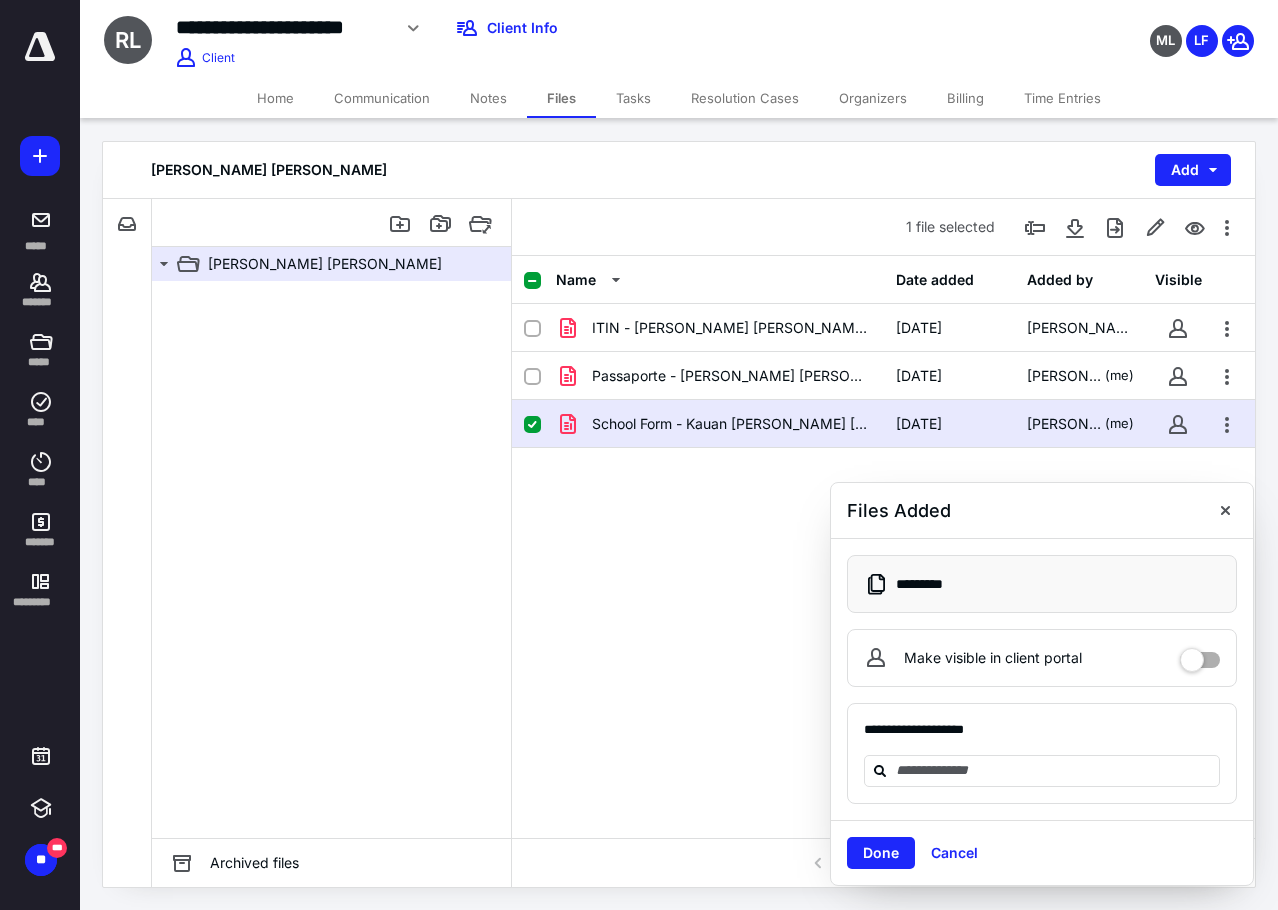 click on "Home" at bounding box center (275, 98) 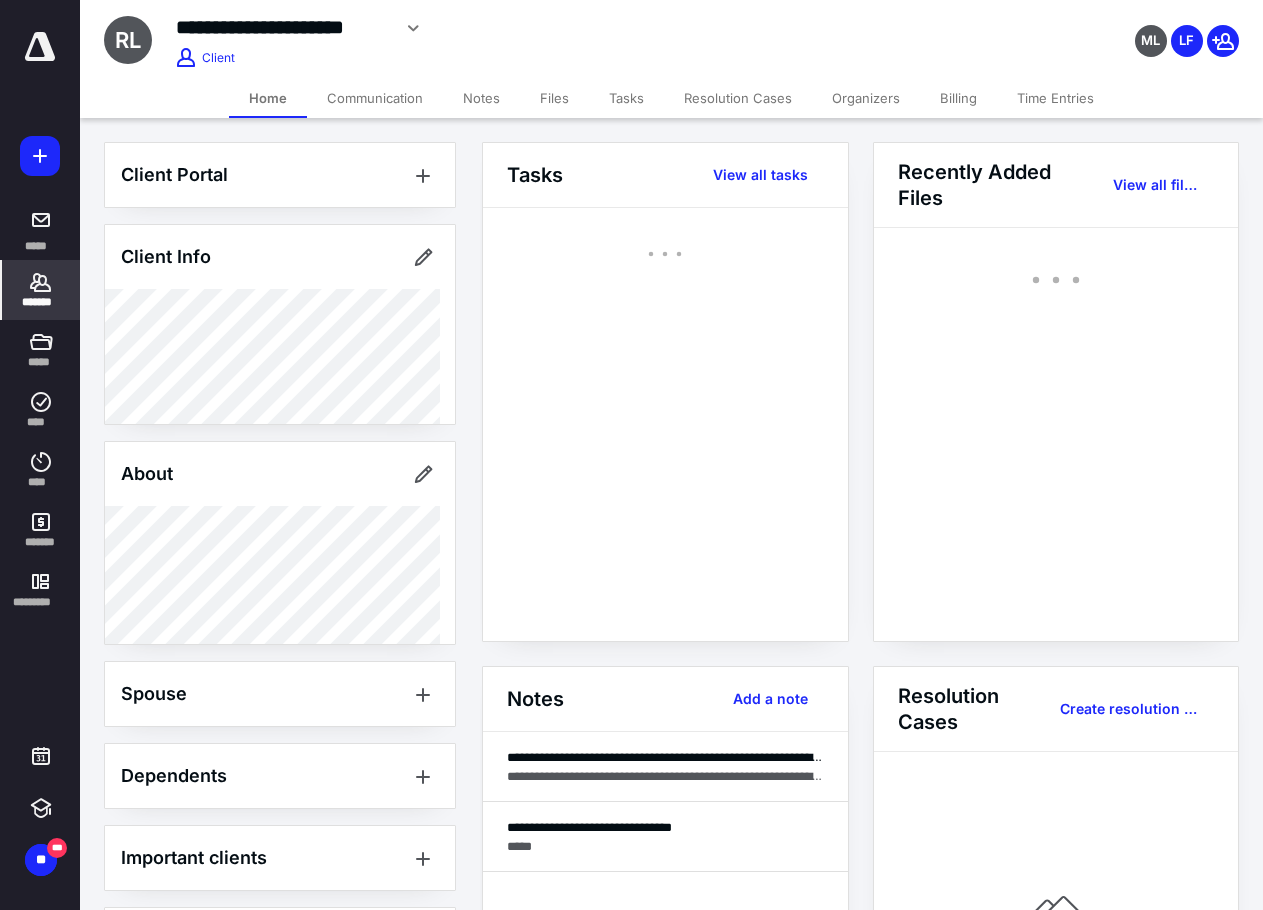 click on "Home" at bounding box center (268, 98) 